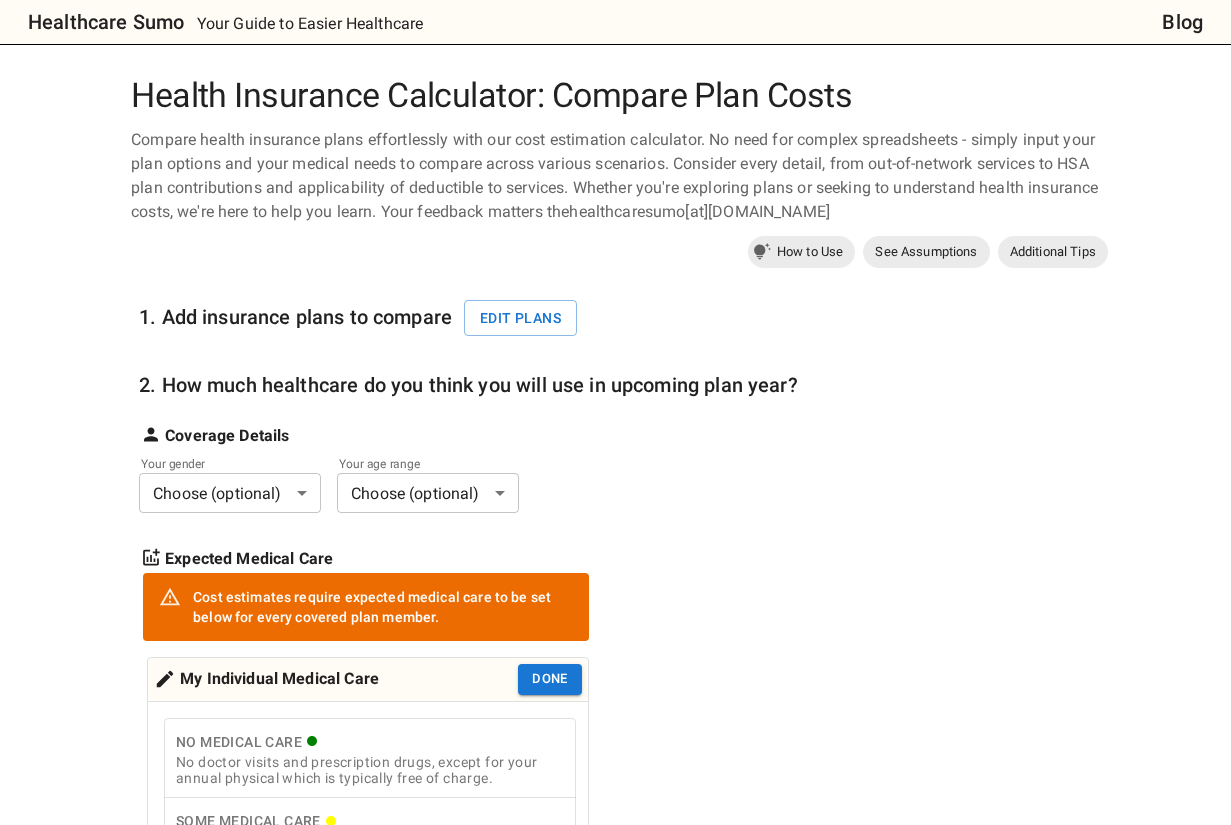 scroll, scrollTop: 0, scrollLeft: 0, axis: both 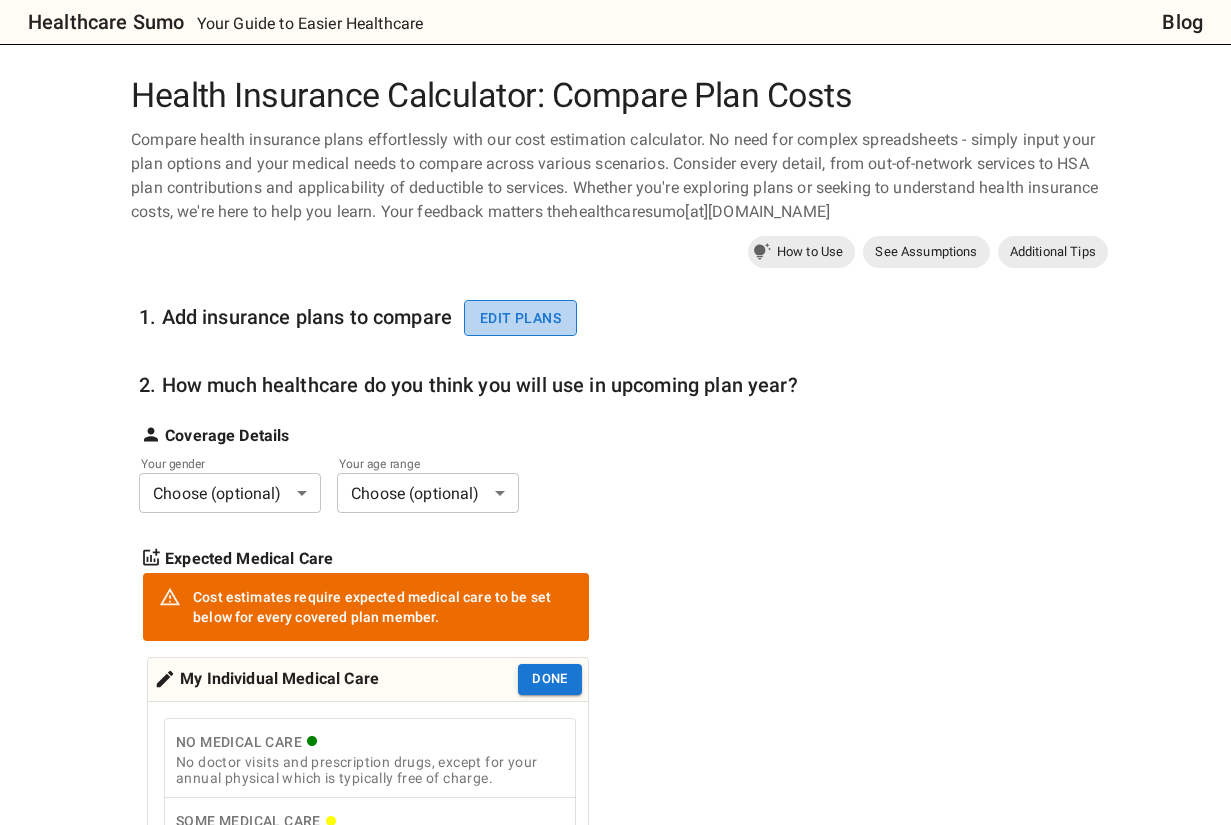 click on "Edit plans" at bounding box center (520, 318) 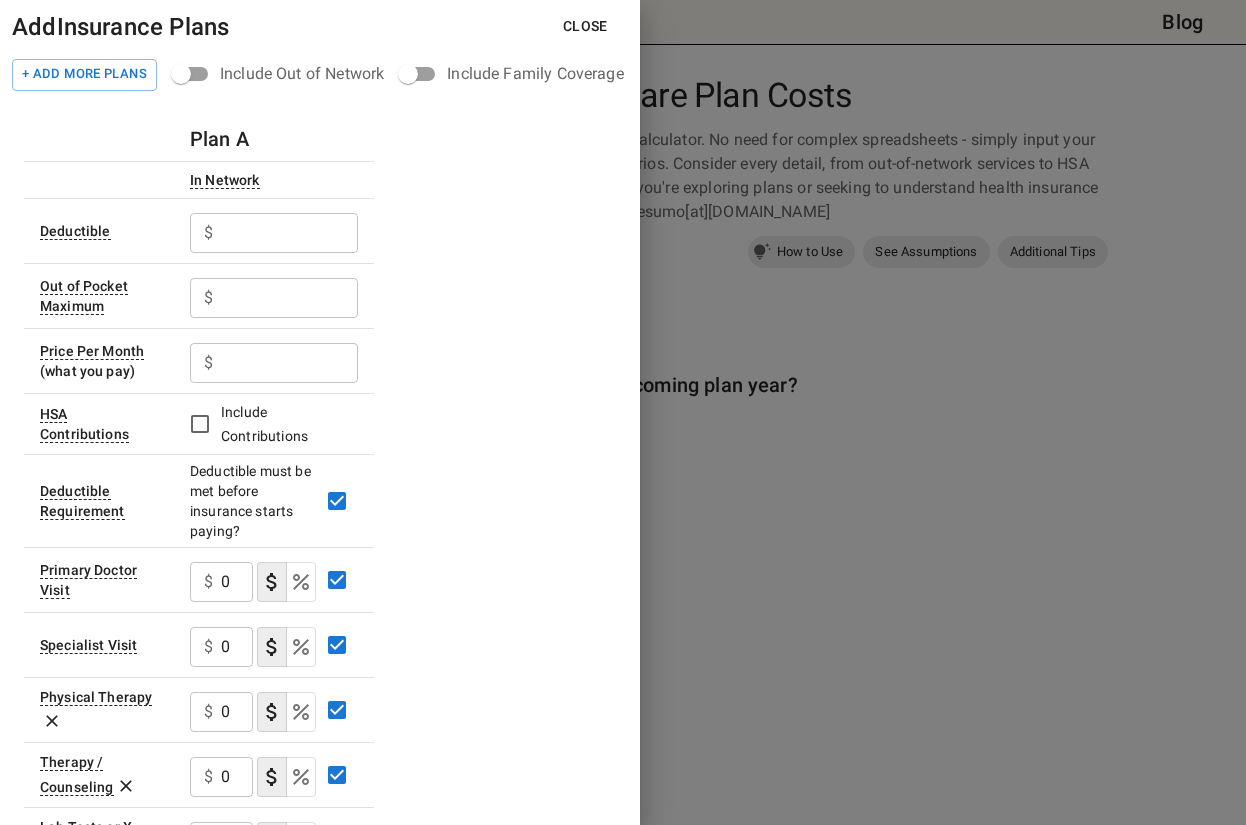 click at bounding box center [623, 412] 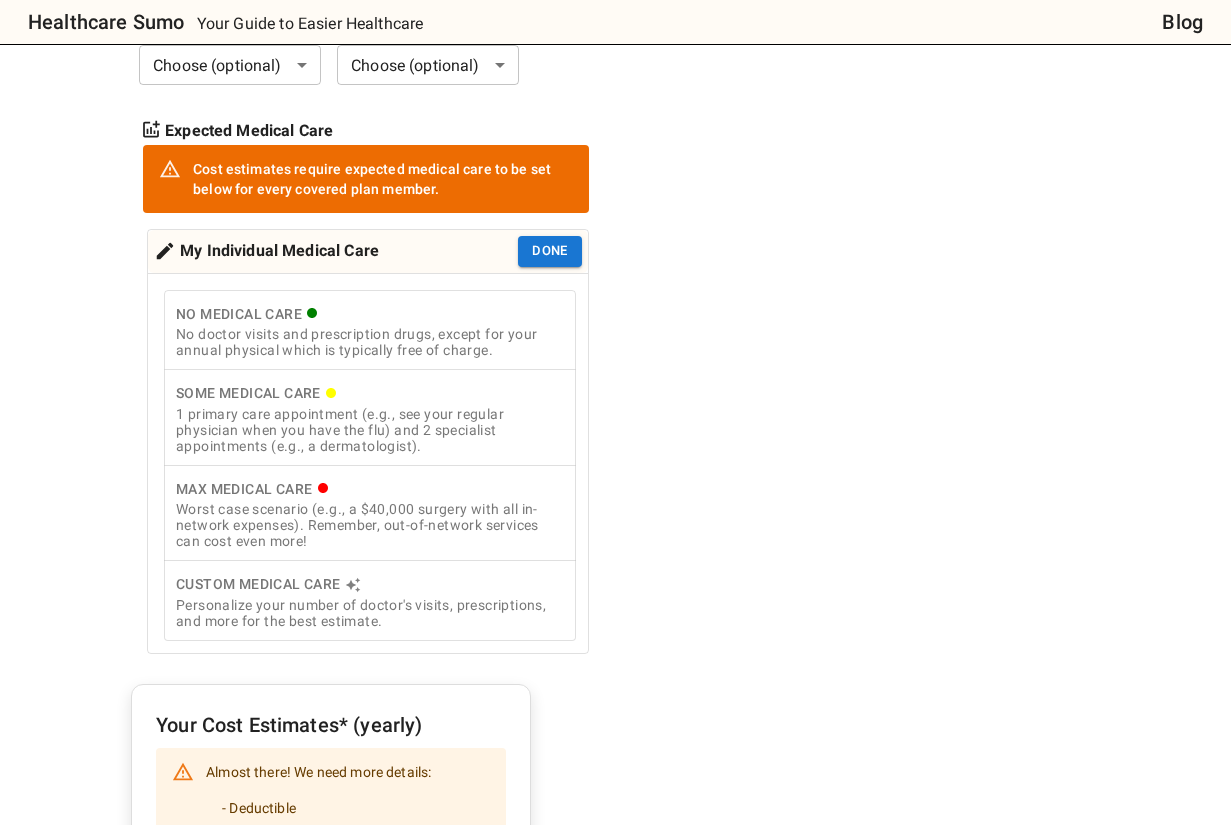 scroll, scrollTop: 500, scrollLeft: 0, axis: vertical 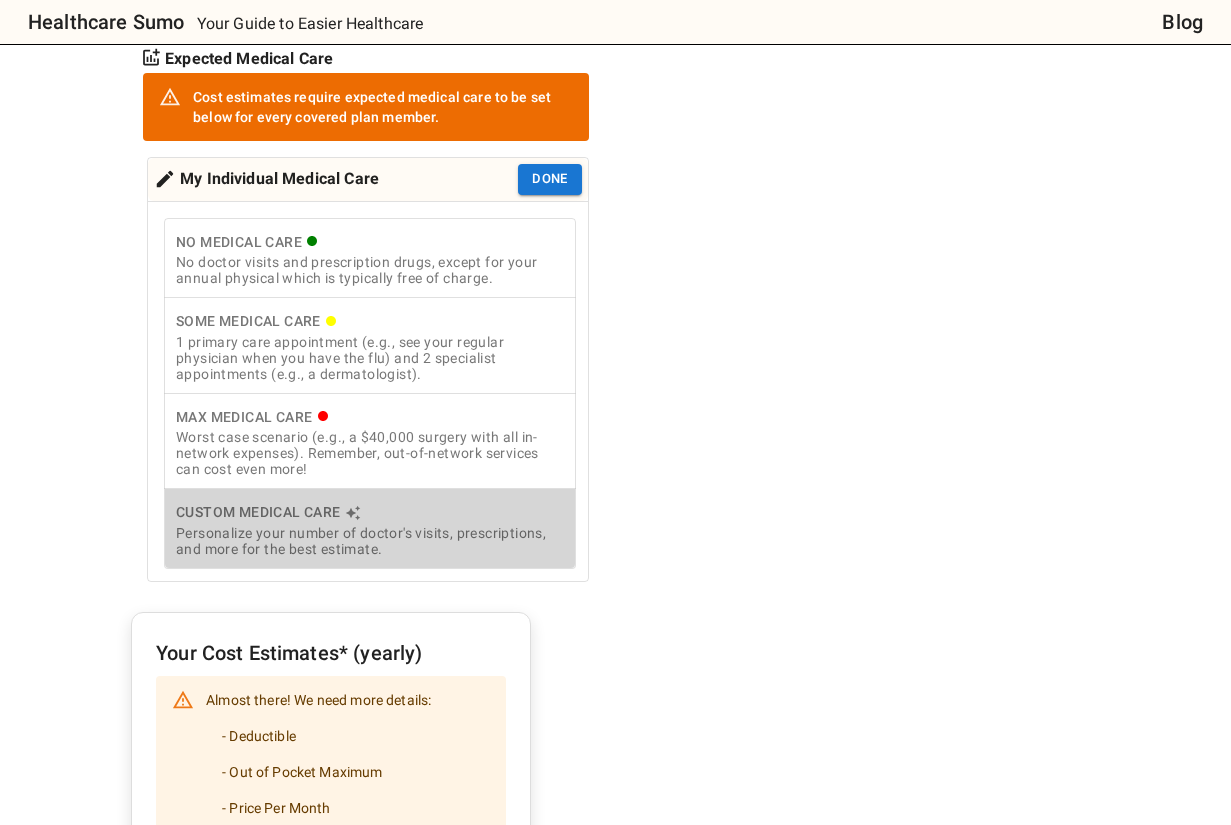 click on "Personalize your number of doctor's visits, prescriptions, and more for the best estimate." at bounding box center (370, 541) 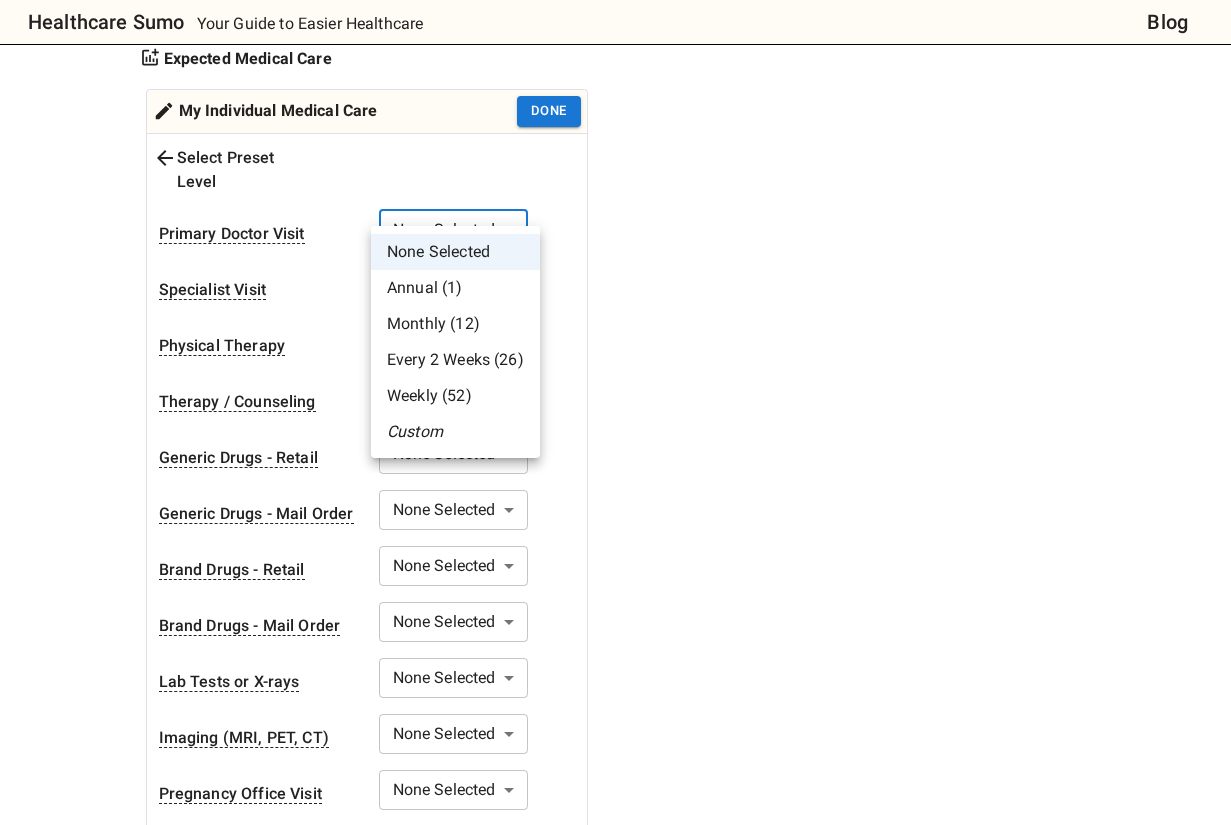 click on "Healthcare Sumo
Your Guide to Easier Healthcare
Blog
Health Insurance Calculator: Compare Plan Costs Compare health insurance plans effortlessly with our cost estimation calculator. No need for complex spreadsheets - simply input your plan options and your medical needs to compare across various scenarios. Consider every detail, from out-of-network services to HSA plan contributions and applicability of deductible to services. Whether you're exploring plans or seeking to understand health insurance costs, we're here to help you learn. Your feedback matters thehealthcaresumo[at][DOMAIN_NAME] How to Use See Assumptions Additional Tips 1. Add insurance plans to compare Edit plans 2. How much healthcare do you think you will use in upcoming plan year? Coverage Details Your gender Choose (optional) * ​ Your age range Choose (optional) * ​ Expected Medical Care My Individual Medical Care  Done Select Preset Level Primary Doctor Visit None Selected * ​ * *" at bounding box center (615, 984) 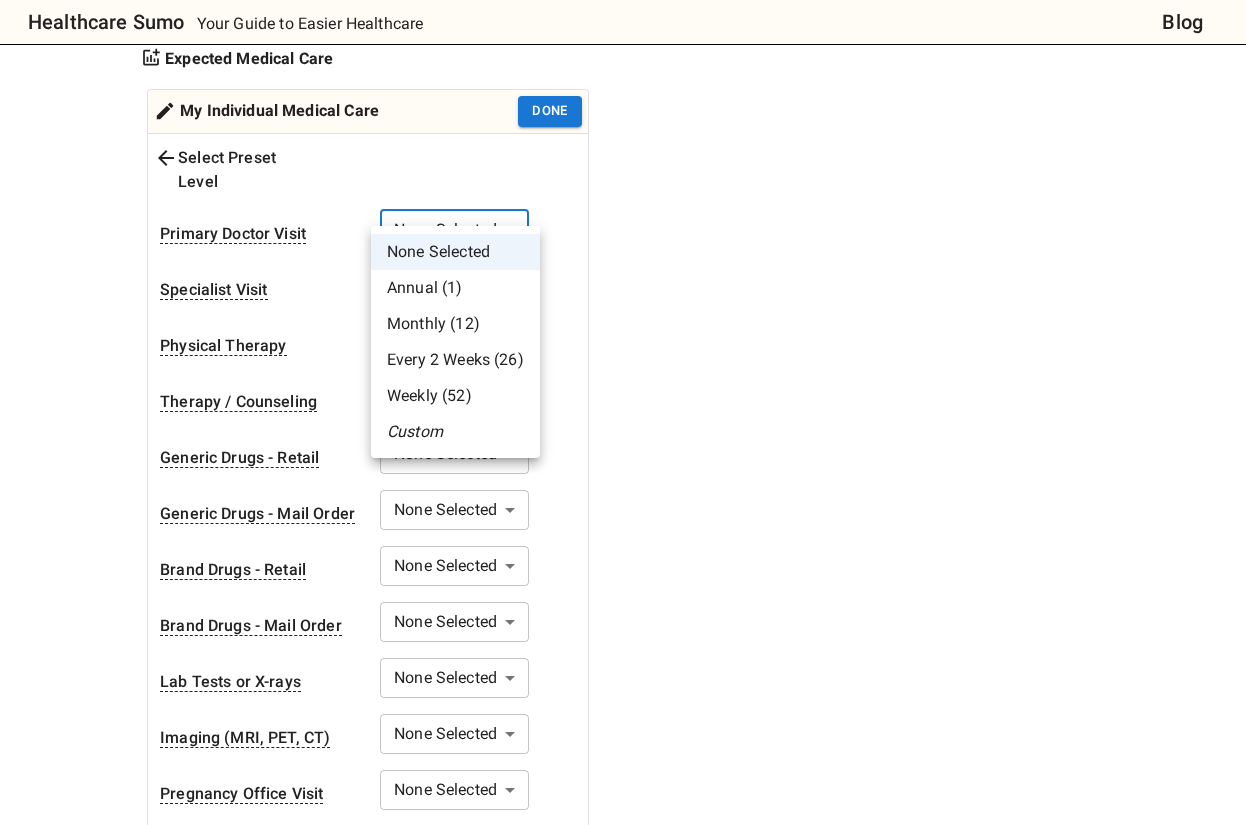 click on "Annual (1)" at bounding box center (455, 288) 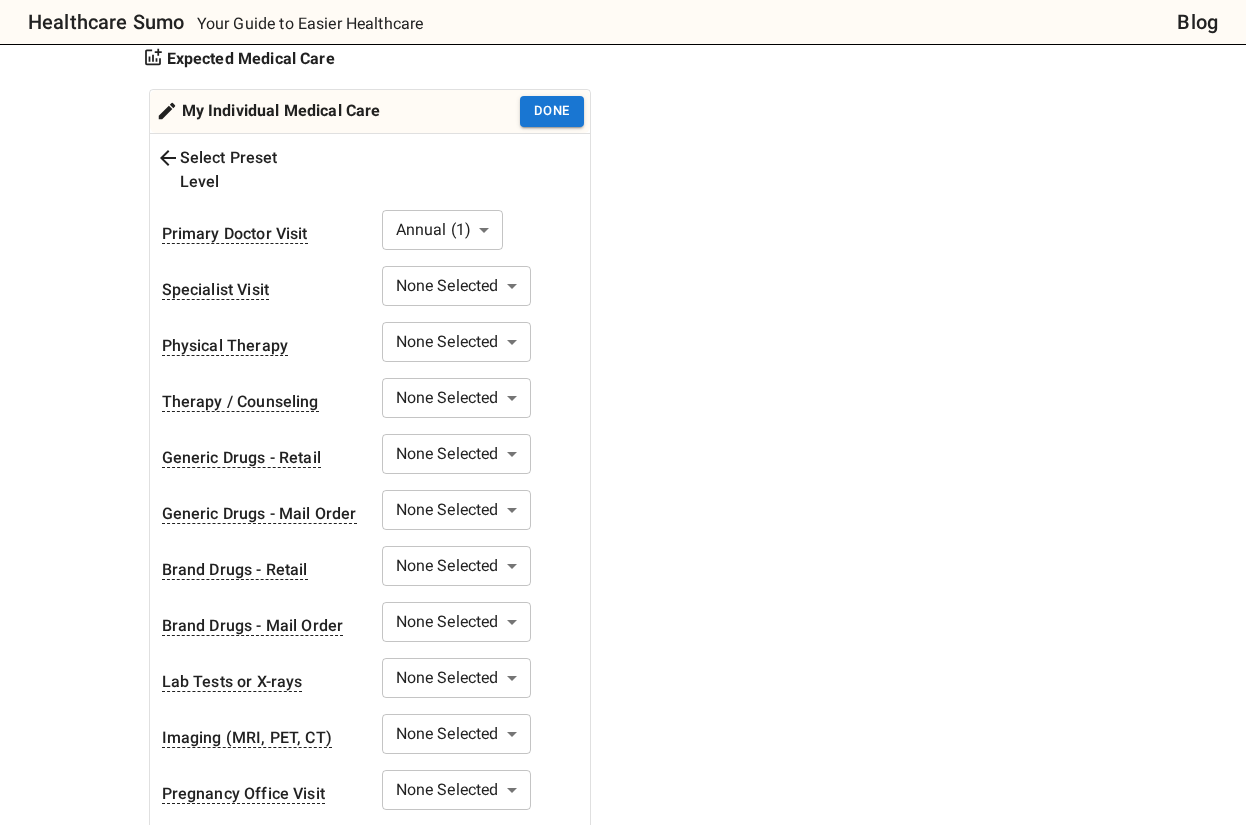 click on "Healthcare Sumo
Your Guide to Easier Healthcare
Blog
Health Insurance Calculator: Compare Plan Costs Compare health insurance plans effortlessly with our cost estimation calculator. No need for complex spreadsheets - simply input your plan options and your medical needs to compare across various scenarios. Consider every detail, from out-of-network services to HSA plan contributions and applicability of deductible to services. Whether you're exploring plans or seeking to understand health insurance costs, we're here to help you learn. Your feedback matters thehealthcaresumo[at][DOMAIN_NAME] How to Use See Assumptions Additional Tips 1. Add insurance plans to compare Edit plans 2. How much healthcare do you think you will use in upcoming plan year? Coverage Details Your gender Choose (optional) * ​ Your age range Choose (optional) * ​ Expected Medical Care My Individual Medical Care  Done Select Preset Level Primary Doctor Visit Annual (1) * ​ * ​" at bounding box center [623, 984] 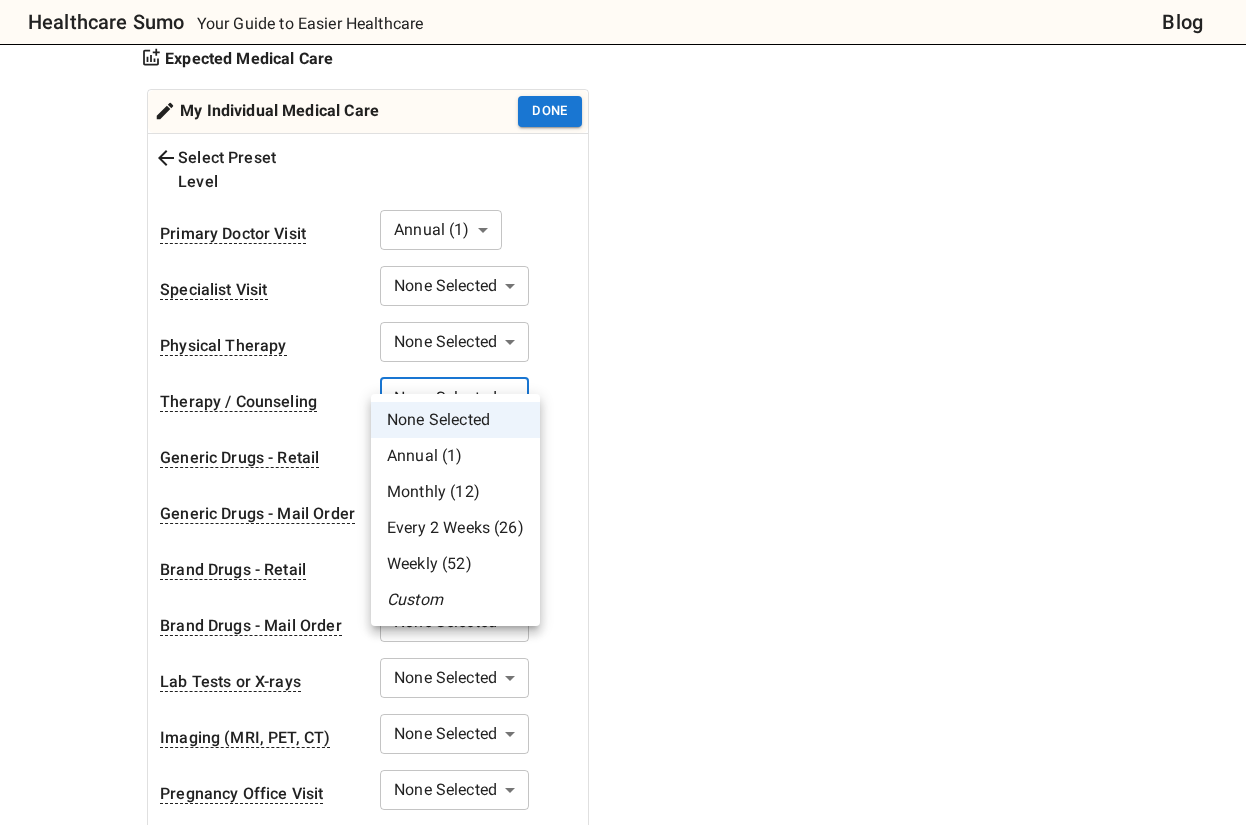 click on "Weekly (52)" at bounding box center (455, 564) 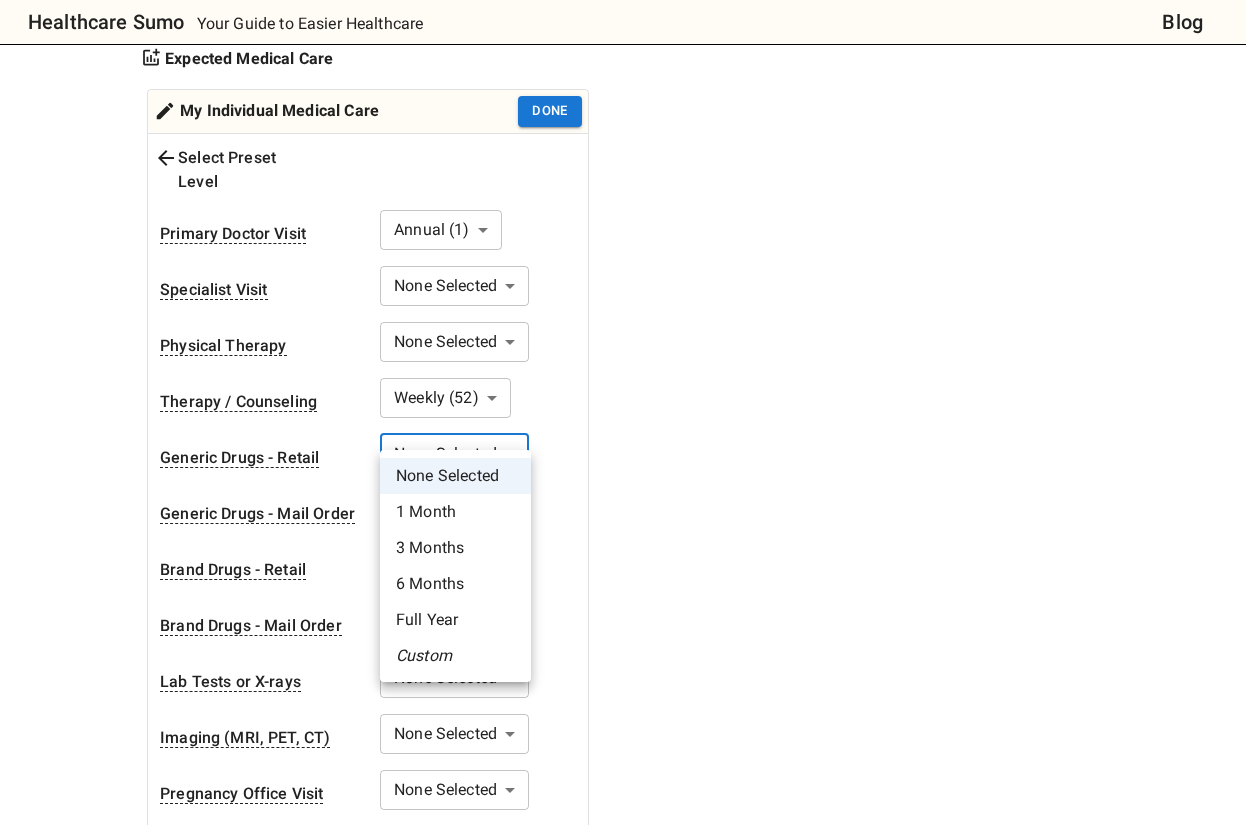 click on "Healthcare Sumo
Your Guide to Easier Healthcare
Blog
Health Insurance Calculator: Compare Plan Costs Compare health insurance plans effortlessly with our cost estimation calculator. No need for complex spreadsheets - simply input your plan options and your medical needs to compare across various scenarios. Consider every detail, from out-of-network services to HSA plan contributions and applicability of deductible to services. Whether you're exploring plans or seeking to understand health insurance costs, we're here to help you learn. Your feedback matters thehealthcaresumo[at][DOMAIN_NAME] How to Use See Assumptions Additional Tips 1. Add insurance plans to compare Edit plans 2. How much healthcare do you think you will use in upcoming plan year? Coverage Details Your gender Choose (optional) * ​ Your age range Choose (optional) * ​ Expected Medical Care My Individual Medical Care  Done Select Preset Level Primary Doctor Visit Annual (1) * ​ * ​" at bounding box center (623, 984) 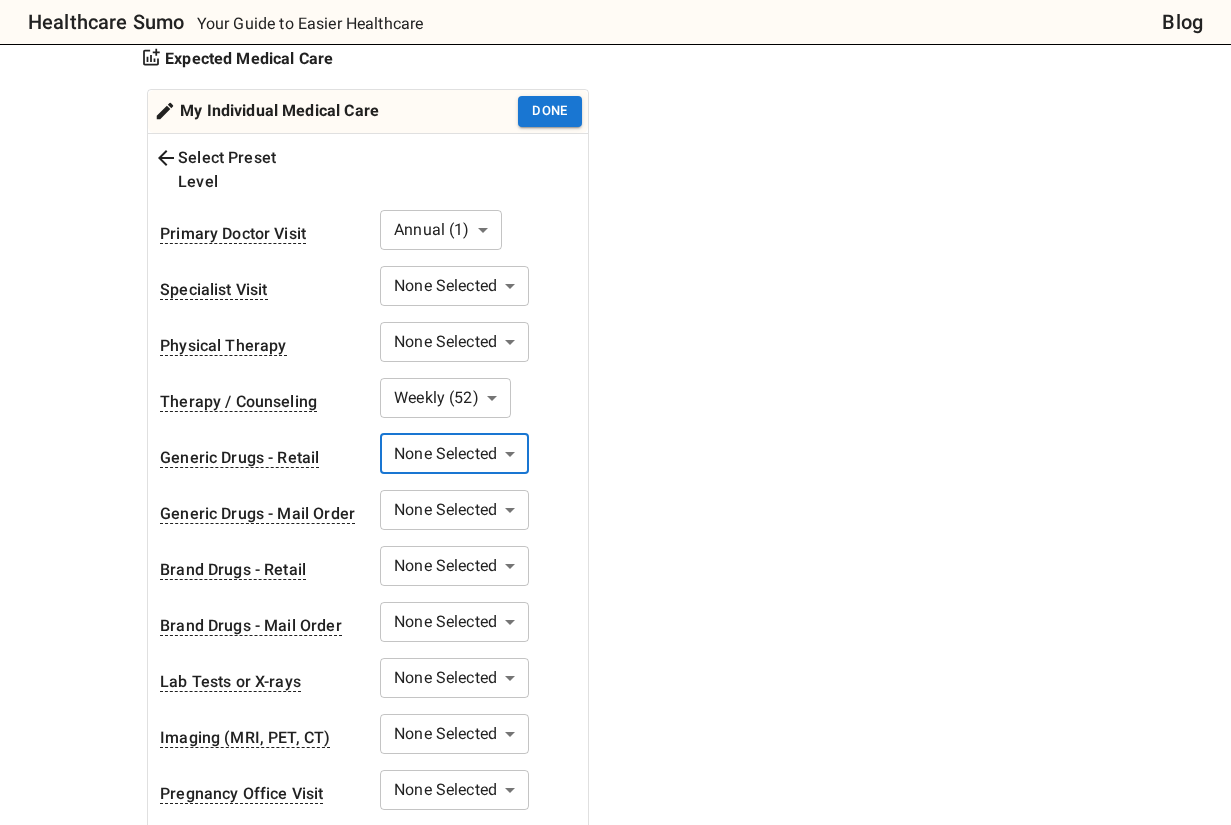 click on "Healthcare Sumo
Your Guide to Easier Healthcare
Blog
Health Insurance Calculator: Compare Plan Costs Compare health insurance plans effortlessly with our cost estimation calculator. No need for complex spreadsheets - simply input your plan options and your medical needs to compare across various scenarios. Consider every detail, from out-of-network services to HSA plan contributions and applicability of deductible to services. Whether you're exploring plans or seeking to understand health insurance costs, we're here to help you learn. Your feedback matters thehealthcaresumo[at][DOMAIN_NAME] How to Use See Assumptions Additional Tips 1. Add insurance plans to compare Edit plans 2. How much healthcare do you think you will use in upcoming plan year? Coverage Details Your gender Choose (optional) * ​ Your age range Choose (optional) * ​ Expected Medical Care My Individual Medical Care  Done Select Preset Level Primary Doctor Visit Annual (1) * ​ * ​" at bounding box center (615, 984) 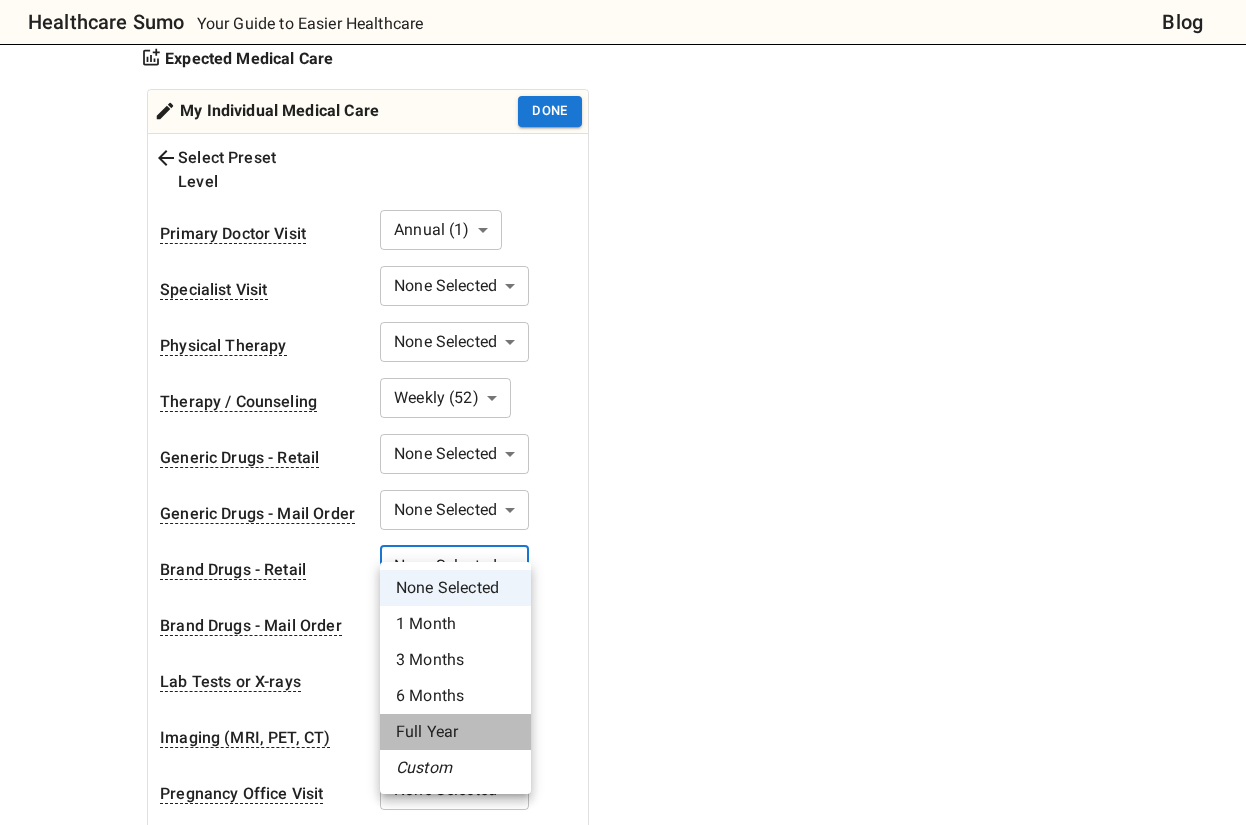 click on "Full Year" at bounding box center (455, 732) 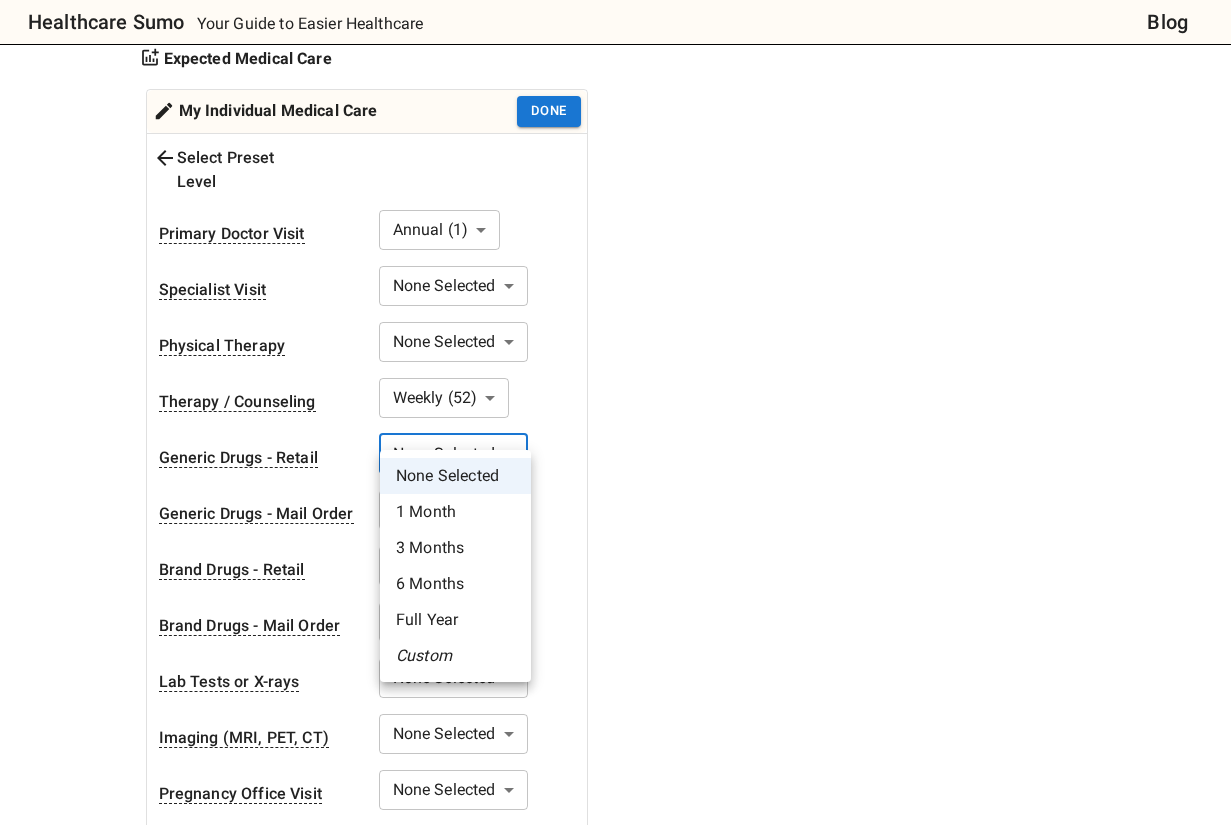click on "Healthcare Sumo
Your Guide to Easier Healthcare
Blog
Health Insurance Calculator: Compare Plan Costs Compare health insurance plans effortlessly with our cost estimation calculator. No need for complex spreadsheets - simply input your plan options and your medical needs to compare across various scenarios. Consider every detail, from out-of-network services to HSA plan contributions and applicability of deductible to services. Whether you're exploring plans or seeking to understand health insurance costs, we're here to help you learn. Your feedback matters thehealthcaresumo[at][DOMAIN_NAME] How to Use See Assumptions Additional Tips 1. Add insurance plans to compare Edit plans 2. How much healthcare do you think you will use in upcoming plan year? Coverage Details Your gender Choose (optional) * ​ Your age range Choose (optional) * ​ Expected Medical Care My Individual Medical Care  Done Select Preset Level Primary Doctor Visit Annual (1) * ​ * ​" at bounding box center (615, 984) 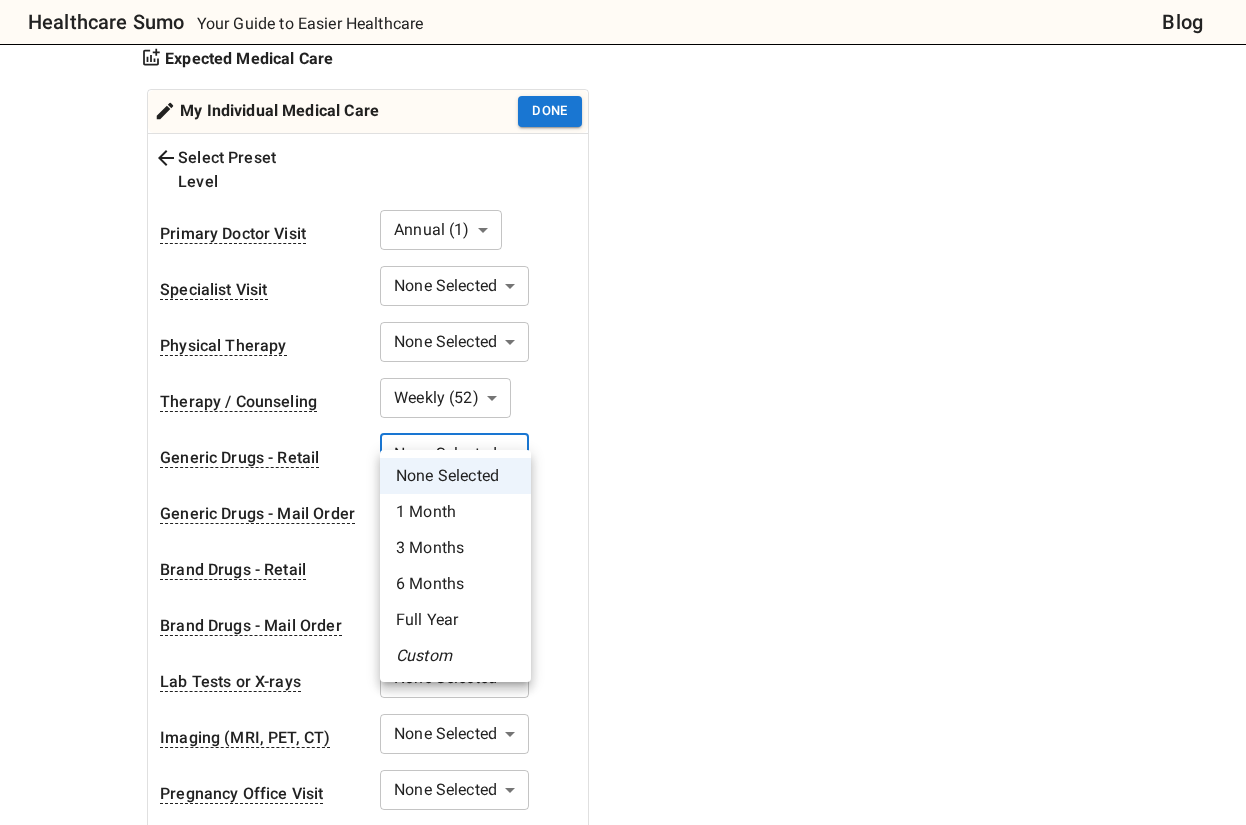 click on "Full Year" at bounding box center (455, 620) 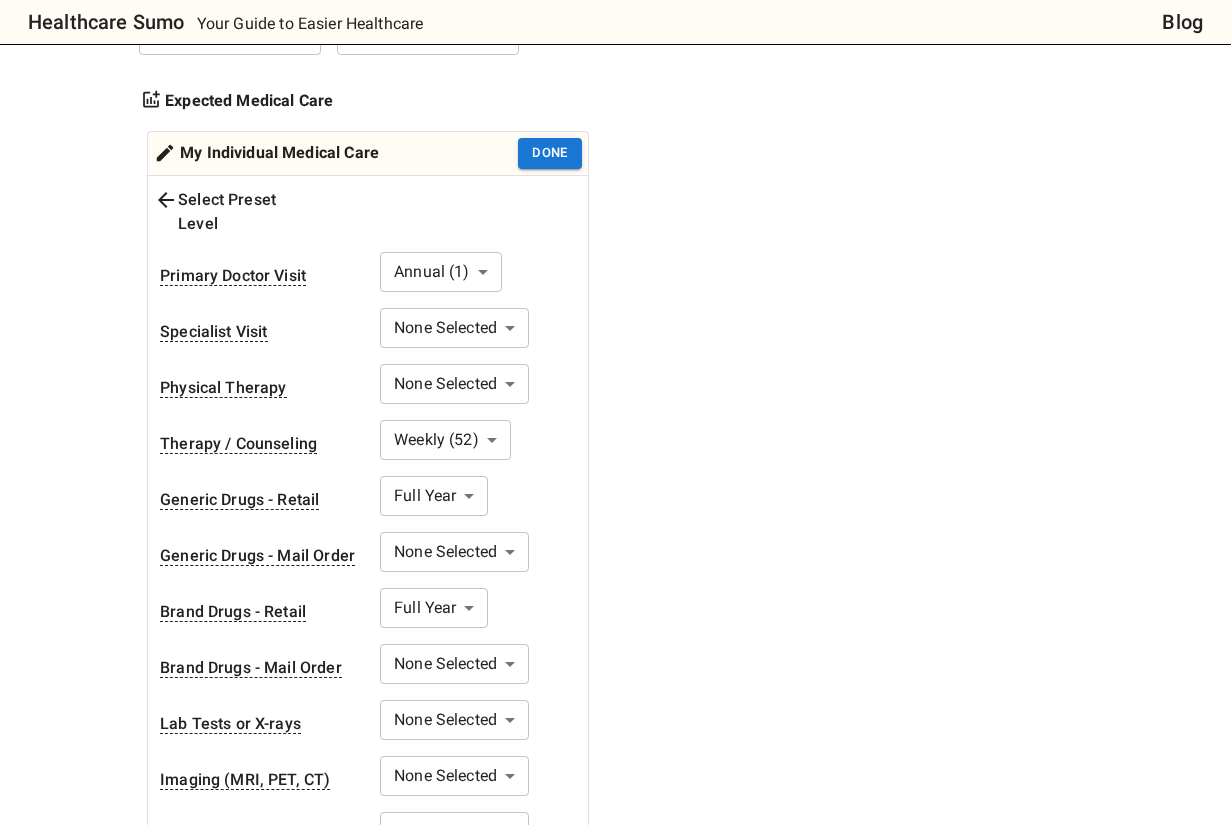 scroll, scrollTop: 400, scrollLeft: 0, axis: vertical 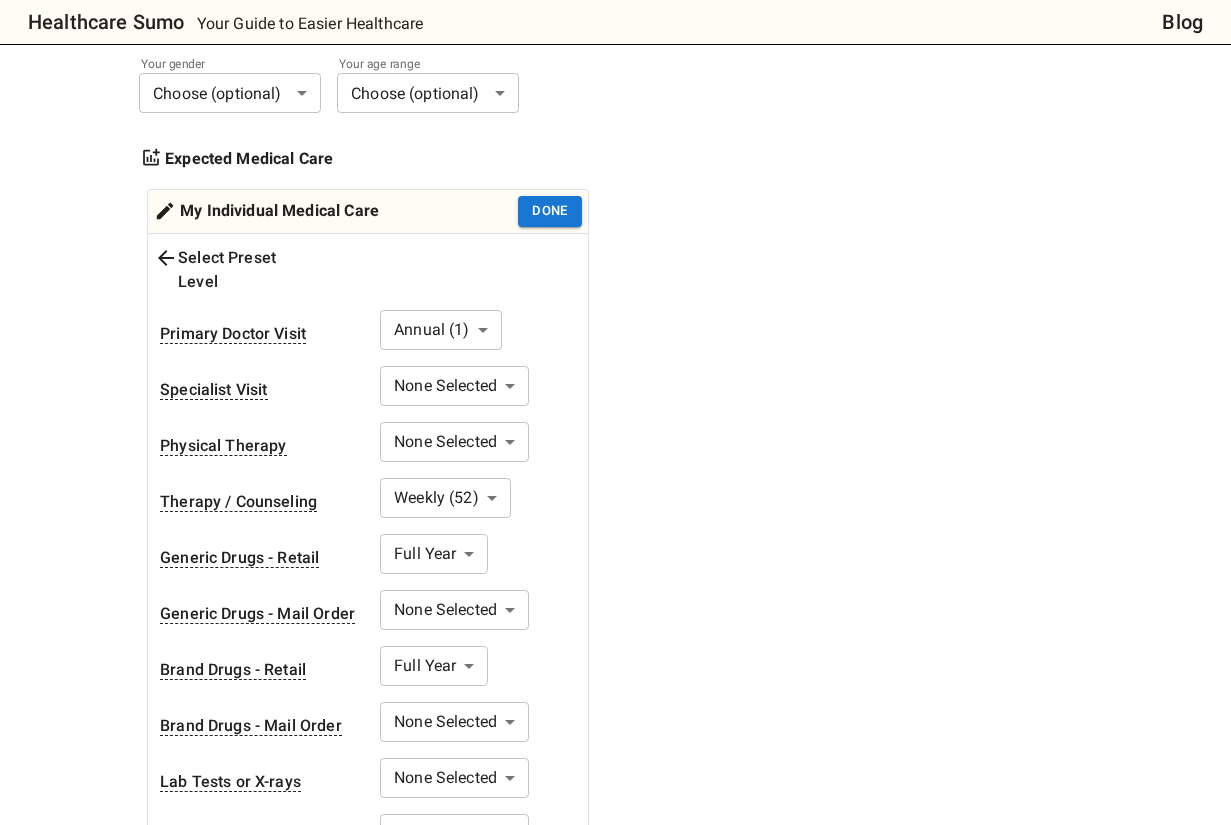 click on "Healthcare Sumo
Your Guide to Easier Healthcare
Blog
Health Insurance Calculator: Compare Plan Costs Compare health insurance plans effortlessly with our cost estimation calculator. No need for complex spreadsheets - simply input your plan options and your medical needs to compare across various scenarios. Consider every detail, from out-of-network services to HSA plan contributions and applicability of deductible to services. Whether you're exploring plans or seeking to understand health insurance costs, we're here to help you learn. Your feedback matters thehealthcaresumo[at][DOMAIN_NAME] How to Use See Assumptions Additional Tips 1. Add insurance plans to compare Edit plans 2. How much healthcare do you think you will use in upcoming plan year? Coverage Details Your gender Choose (optional) * ​ Your age range Choose (optional) * ​ Expected Medical Care My Individual Medical Care  Done Select Preset Level Primary Doctor Visit Annual (1) * ​ * ​" at bounding box center [615, 1084] 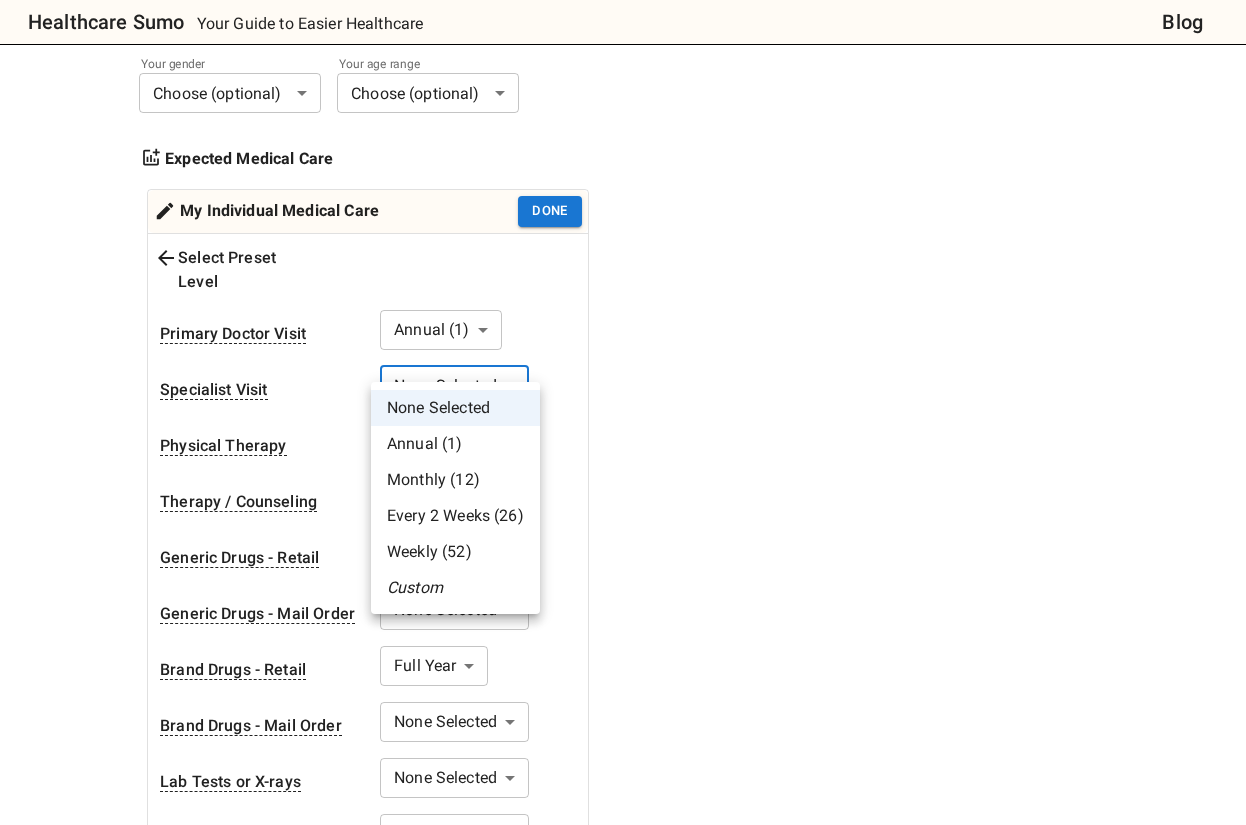 click on "Annual (1)" at bounding box center [455, 444] 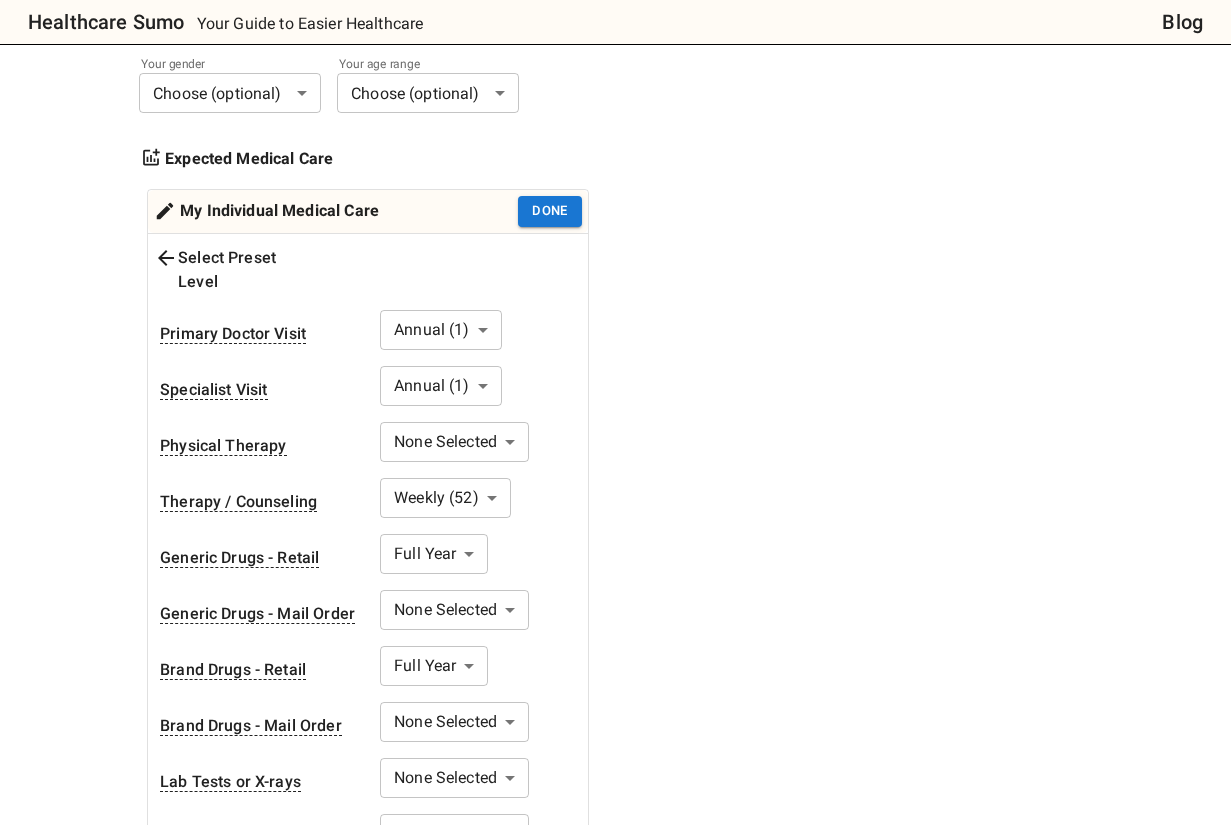 click on "1. Add insurance plans to compare Edit plans 2. How much healthcare do you think you will use in upcoming plan year? Coverage Details Your gender Choose (optional) * ​ Your age range Choose (optional) * ​ Expected Medical Care My Individual Medical Care  Done Select Preset Level Primary Doctor Visit Annual (1) * ​ Specialist Visit Annual (1) * ​ Physical Therapy None Selected * ​ Therapy / Counseling Weekly (52) * ​ Generic Drugs - Retail Full Year * ​ Generic Drugs - Mail Order None Selected * ​ Brand Drugs - Retail Full Year * ​ Brand Drugs - Mail Order None Selected * ​ Lab Tests or X-rays None Selected * ​ Imaging (MRI, PET, [GEOGRAPHIC_DATA]) None Selected * ​ Pregnancy Office Visit None Selected * ​ Emergency Room None Selected * ​ Chiropractor None Selected * ​ Childbirth Professional Services None Selected * ​ Childbirth Facility Services None Selected * ​" at bounding box center [468, 510] 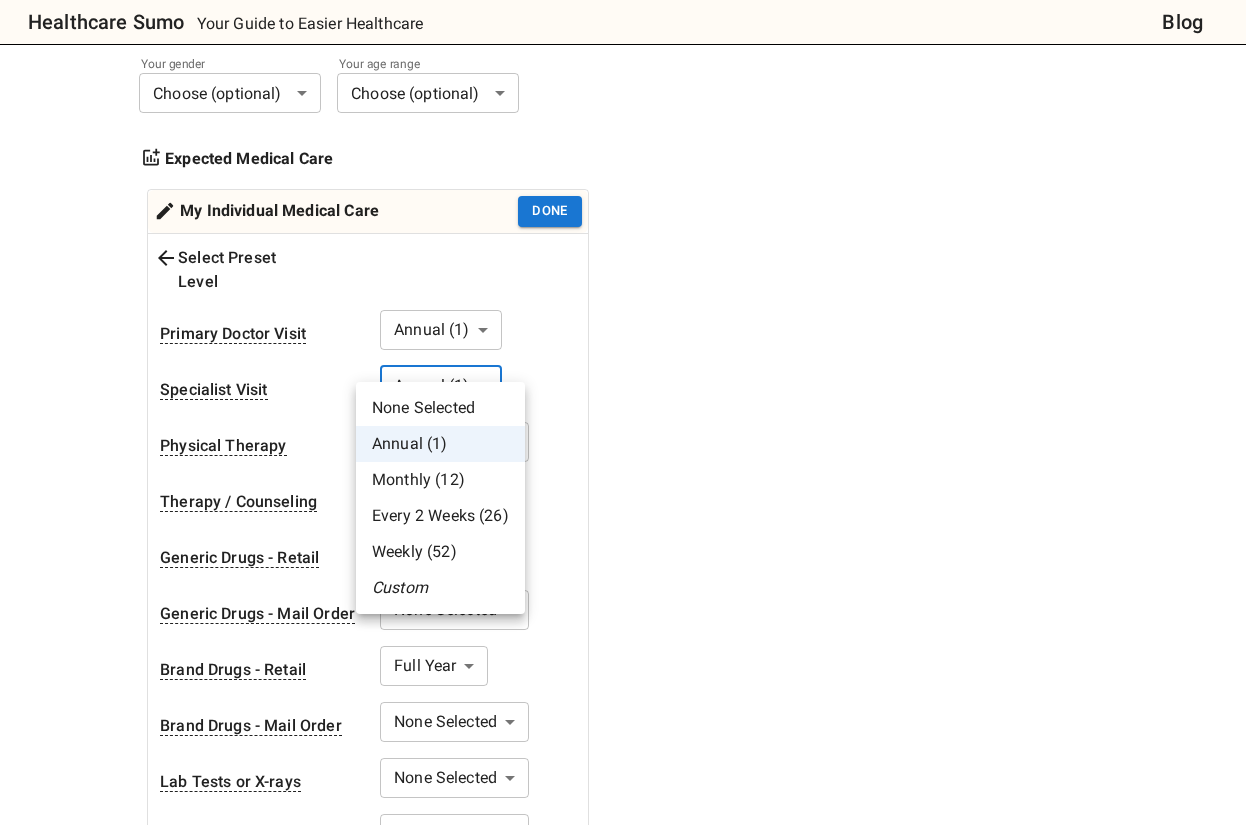 click at bounding box center (623, 412) 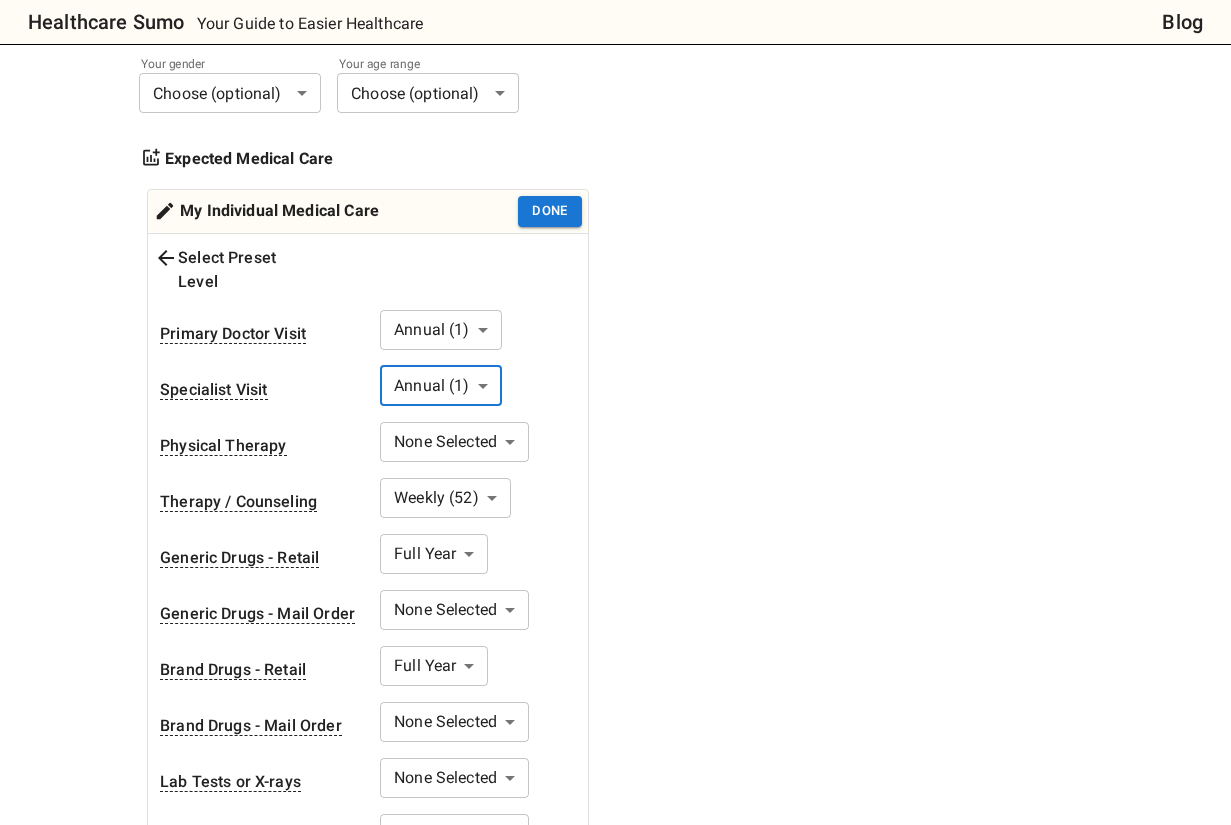 click on "1. Add insurance plans to compare Edit plans 2. How much healthcare do you think you will use in upcoming plan year? Coverage Details Your gender Choose (optional) * ​ Your age range Choose (optional) * ​ Expected Medical Care My Individual Medical Care  Done Select Preset Level Primary Doctor Visit Annual (1) * ​ Specialist Visit Annual (1) * ​ Physical Therapy None Selected * ​ Therapy / Counseling Weekly (52) * ​ Generic Drugs - Retail Full Year * ​ Generic Drugs - Mail Order None Selected * ​ Brand Drugs - Retail Full Year * ​ Brand Drugs - Mail Order None Selected * ​ Lab Tests or X-rays None Selected * ​ Imaging (MRI, PET, [GEOGRAPHIC_DATA]) None Selected * ​ Pregnancy Office Visit None Selected * ​ Emergency Room None Selected * ​ Chiropractor None Selected * ​ Childbirth Professional Services None Selected * ​ Childbirth Facility Services None Selected * ​" at bounding box center (468, 510) 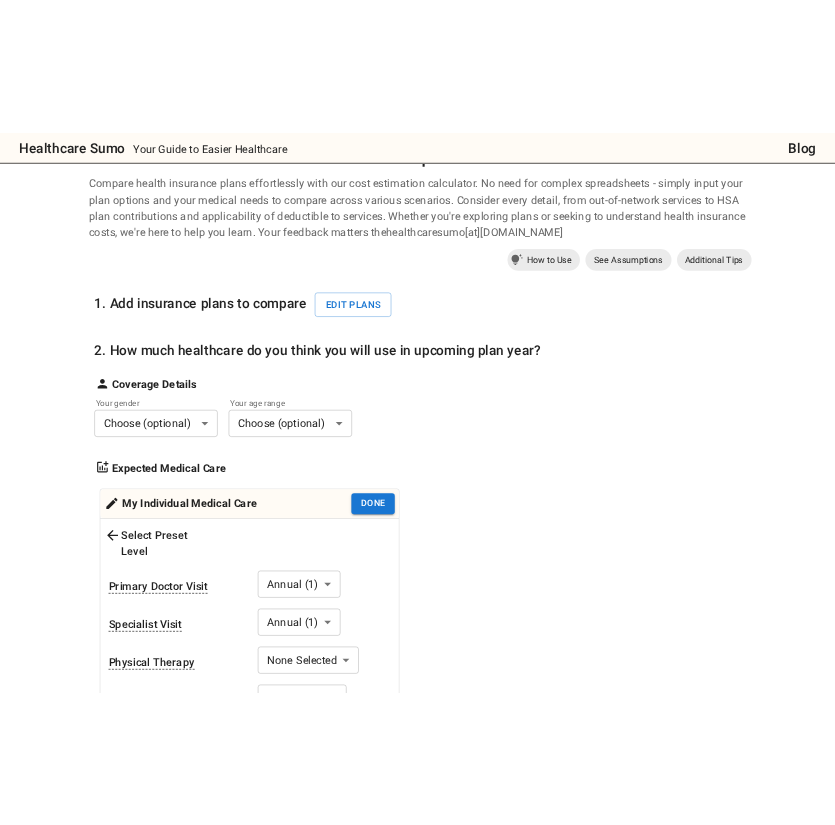 scroll, scrollTop: 0, scrollLeft: 0, axis: both 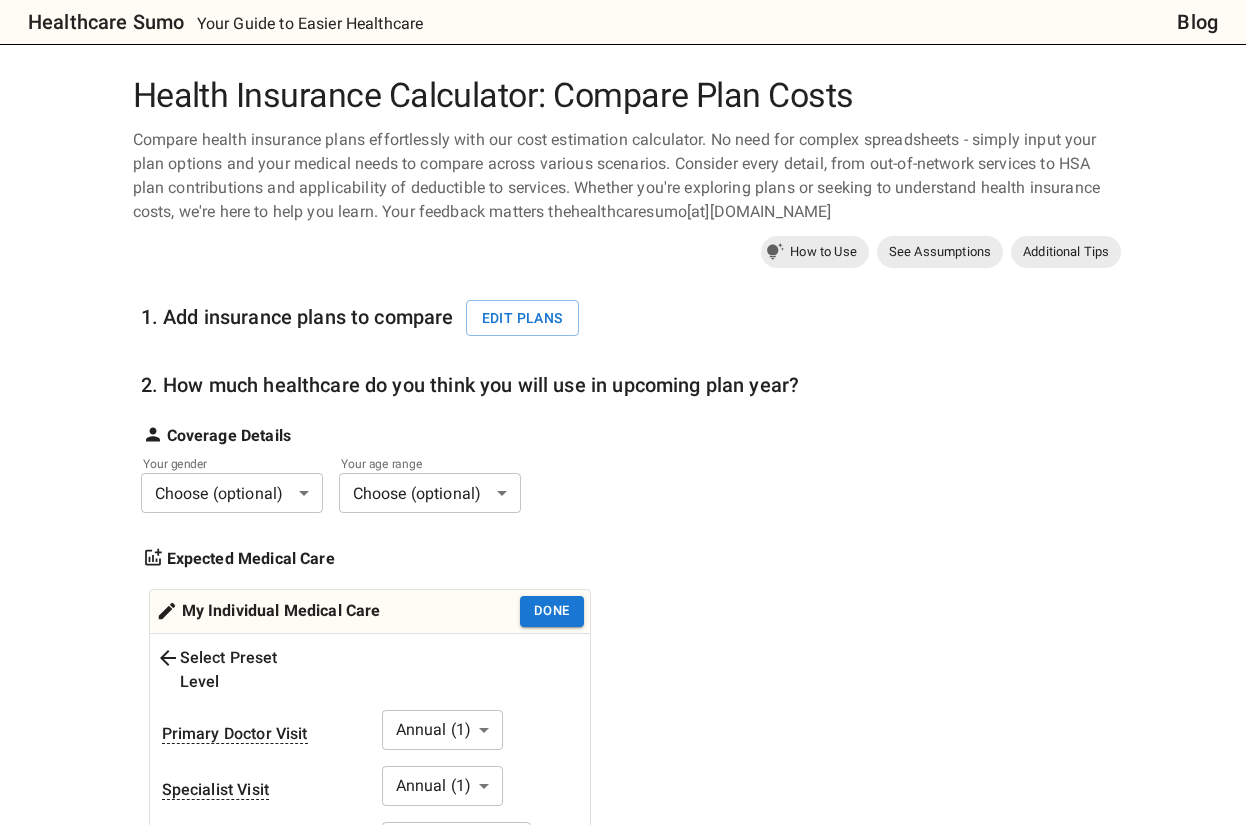 click on "Healthcare Sumo
Your Guide to Easier Healthcare
Blog
Health Insurance Calculator: Compare Plan Costs Compare health insurance plans effortlessly with our cost estimation calculator. No need for complex spreadsheets - simply input your plan options and your medical needs to compare across various scenarios. Consider every detail, from out-of-network services to HSA plan contributions and applicability of deductible to services. Whether you're exploring plans or seeking to understand health insurance costs, we're here to help you learn. Your feedback matters thehealthcaresumo[at][DOMAIN_NAME] How to Use See Assumptions Additional Tips 1. Add insurance plans to compare Edit plans 2. How much healthcare do you think you will use in upcoming plan year? Coverage Details Your gender Choose (optional) * ​ Your age range Choose (optional) * ​ Expected Medical Care My Individual Medical Care  Done Select Preset Level Primary Doctor Visit Annual (1) * ​ * ​" at bounding box center [623, 1484] 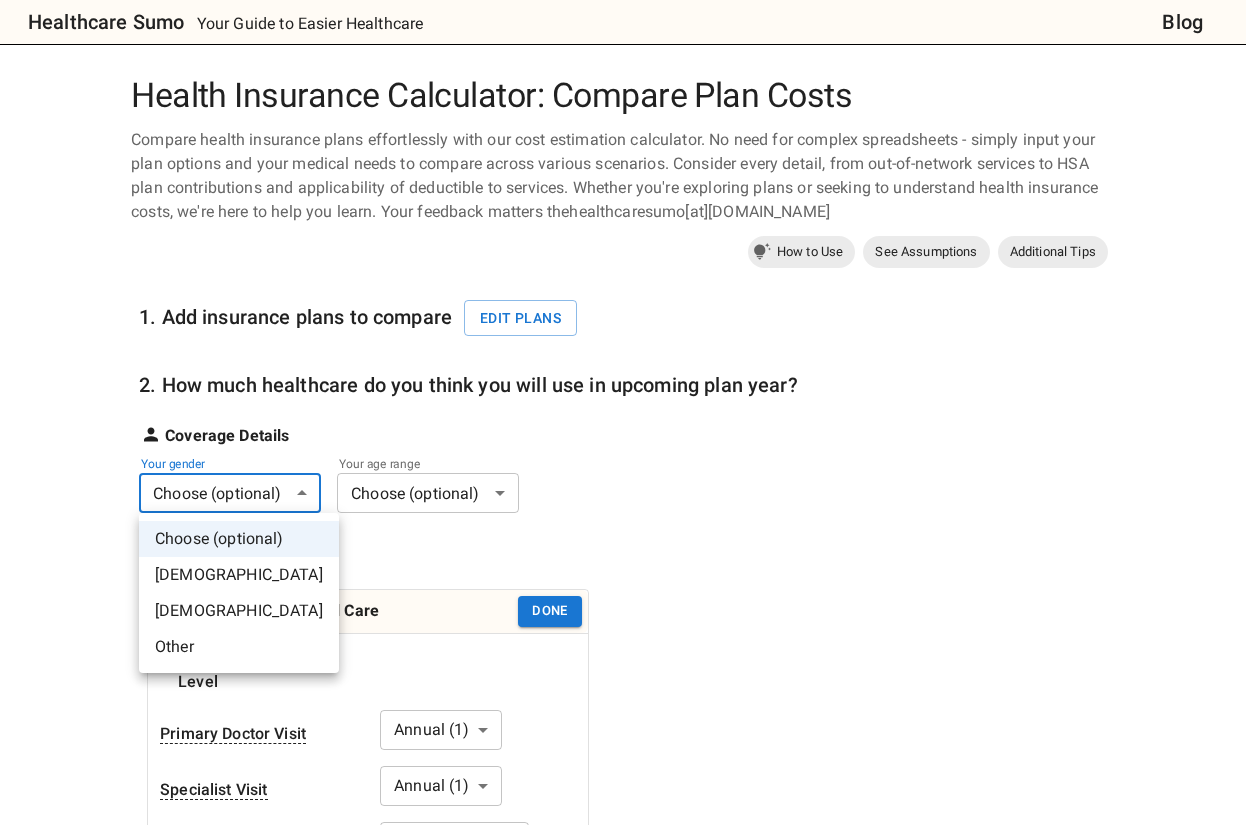 click on "[DEMOGRAPHIC_DATA]" at bounding box center [239, 611] 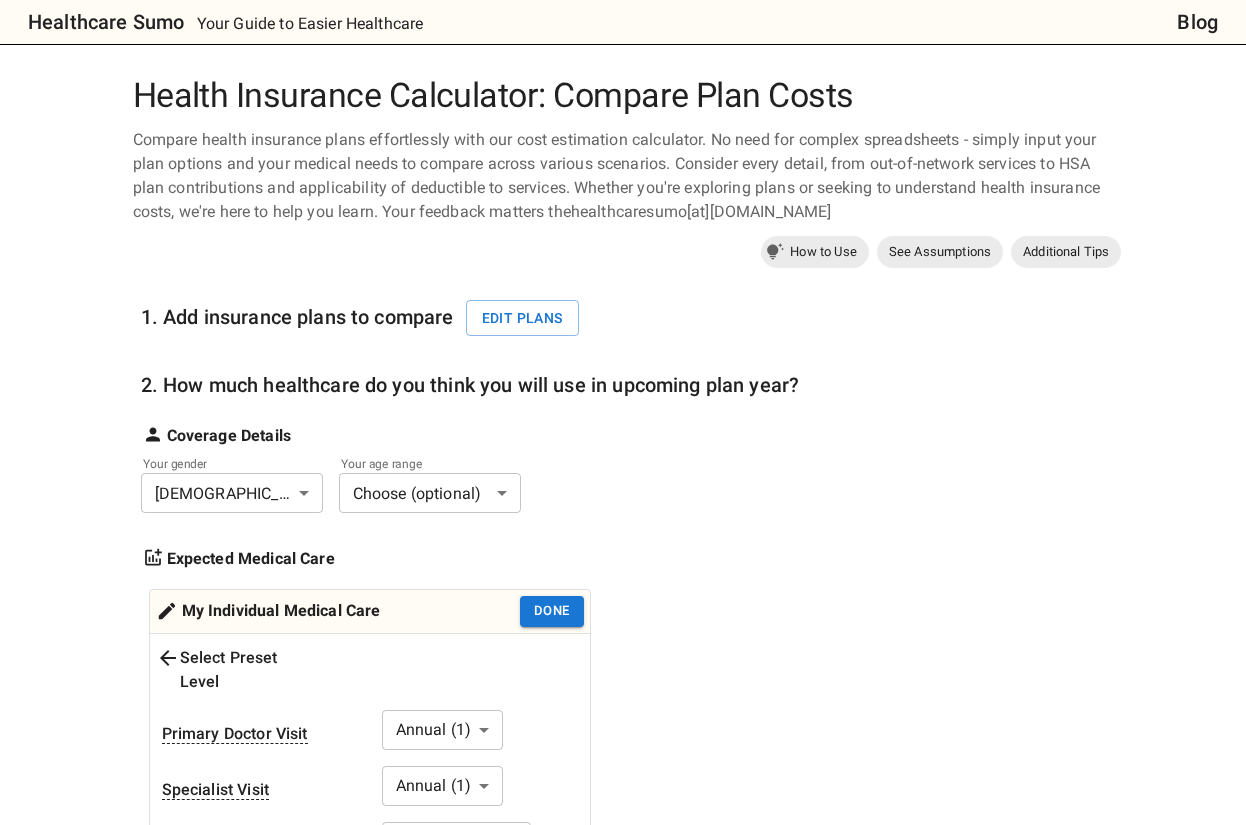 click on "Healthcare Sumo
Your Guide to Easier Healthcare
Blog
Health Insurance Calculator: Compare Plan Costs Compare health insurance plans effortlessly with our cost estimation calculator. No need for complex spreadsheets - simply input your plan options and your medical needs to compare across various scenarios. Consider every detail, from out-of-network services to HSA plan contributions and applicability of deductible to services. Whether you're exploring plans or seeking to understand health insurance costs, we're here to help you learn. Your feedback matters thehealthcaresumo[at][DOMAIN_NAME] How to Use See Assumptions Additional Tips 1. Add insurance plans to compare Edit plans 2. How much healthcare do you think you will use in upcoming plan year? Coverage Details Your gender [DEMOGRAPHIC_DATA] * ​ Your age range Choose (optional) * ​ Expected Medical Care My Individual Medical Care  Done Select Preset Level Primary Doctor Visit Annual (1) * ​ Specialist Visit" at bounding box center [623, 1484] 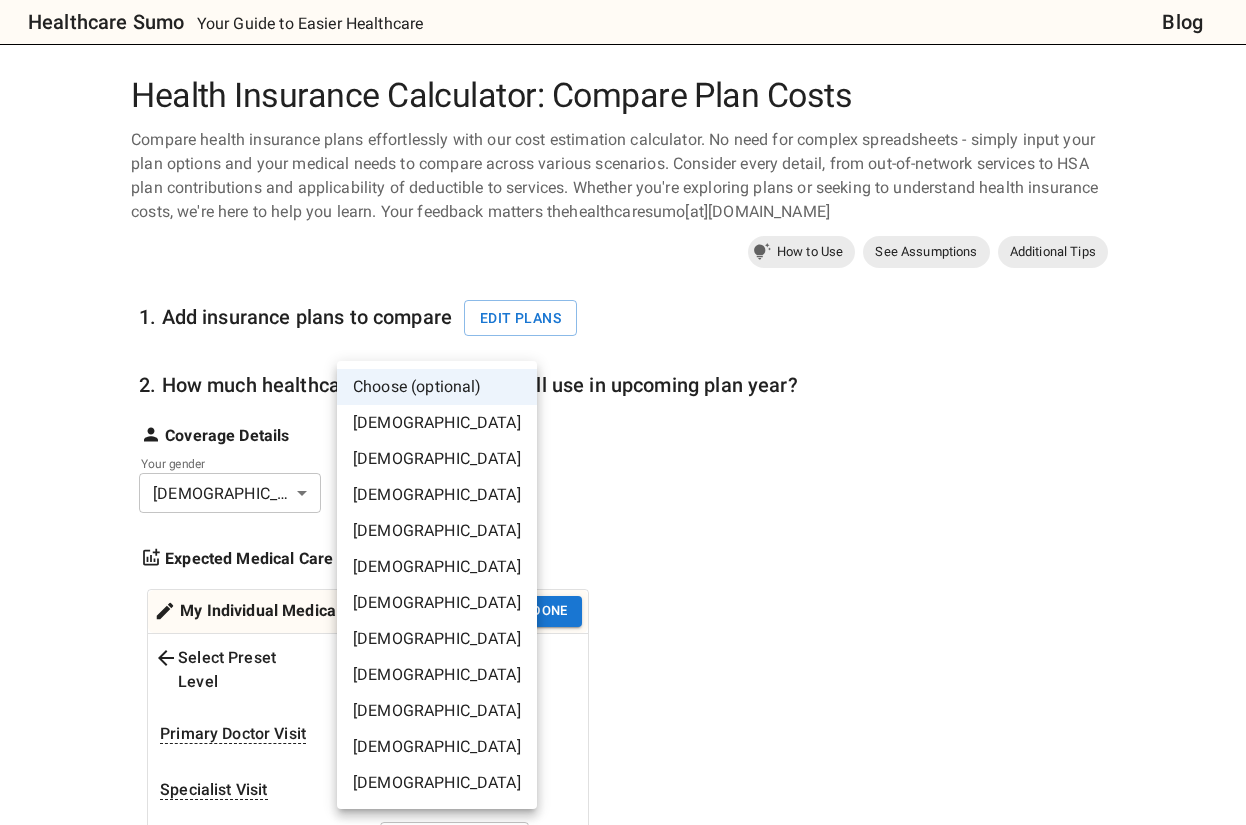 click on "[DEMOGRAPHIC_DATA]" at bounding box center [437, 567] 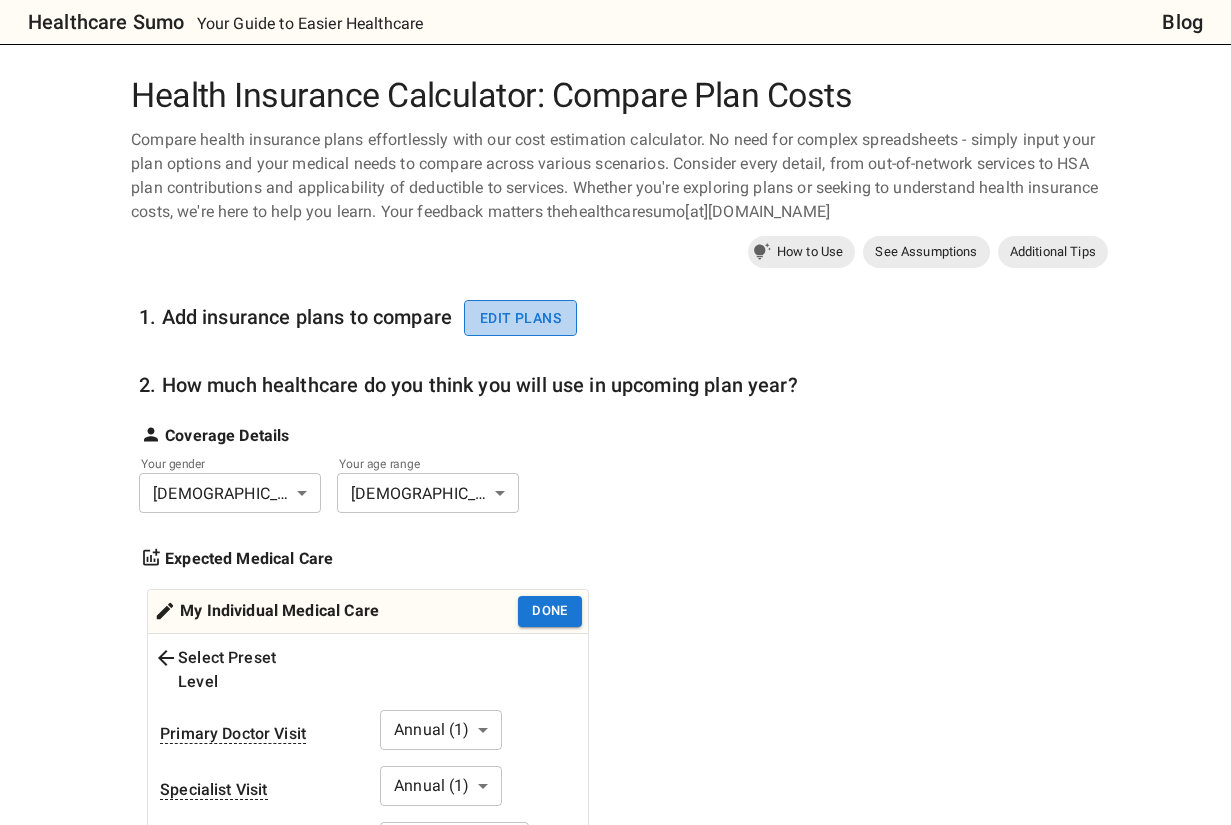 click on "Edit plans" at bounding box center (520, 318) 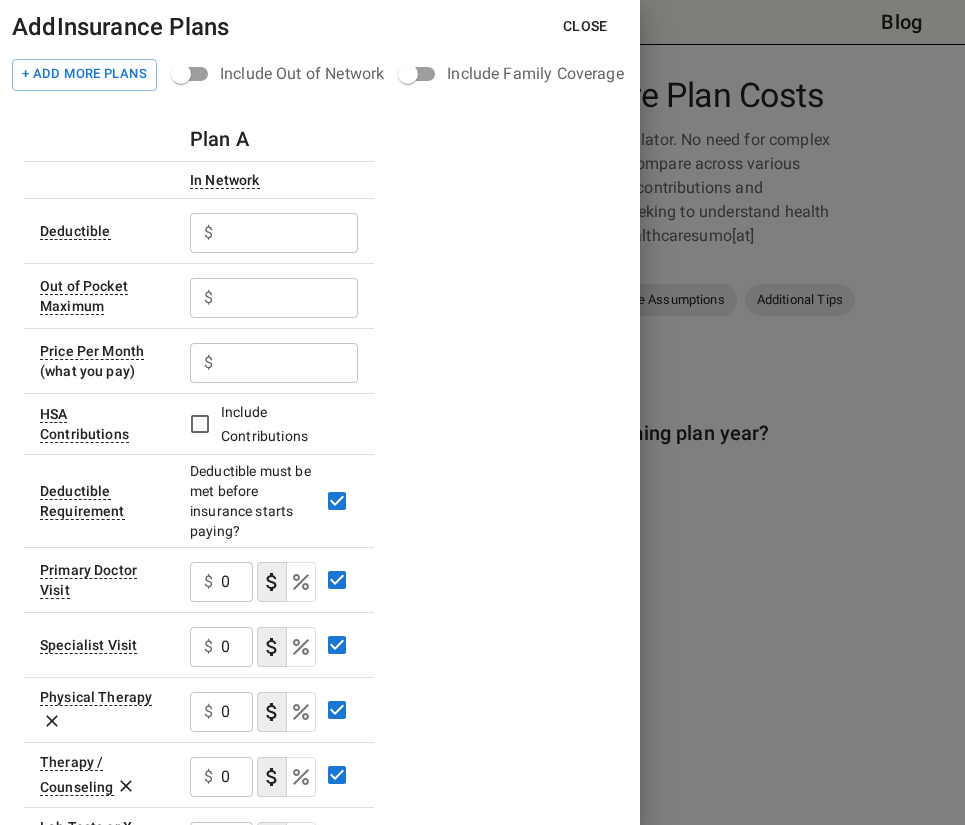 click on "Plan A In Network Deductible $ ​ Out of Pocket Maximum $ ​ Price Per Month   (what you pay) $ ​ HSA Contributions Include Contributions Deductible Requirement Deductible must be met before insurance starts paying? Primary Doctor Visit $ 0 ​ Specialist Visit $ 0 ​ Physical Therapy $ 0 ​ Therapy / Counseling $ 0 ​ Lab Tests or X-rays $ 0 ​ Imaging (MRI, PET, [GEOGRAPHIC_DATA]) $ 0 ​ Pregnancy Office Visit $ 0 ​ Emergency Room $ 0 ​ Chiropractor $ 0 ​ Generic Drugs - Retail $ 0 ​ Brand Drugs - Retail $ 0 ​ Generic Drugs - Mail Order $ 0 ​ Brand Drugs - Mail Order $ 0 ​ Childbirth Professional Services $ 0 ​ Childbirth Facility Services $ 0 ​ Add Service... Add Service..." at bounding box center (320, 852) 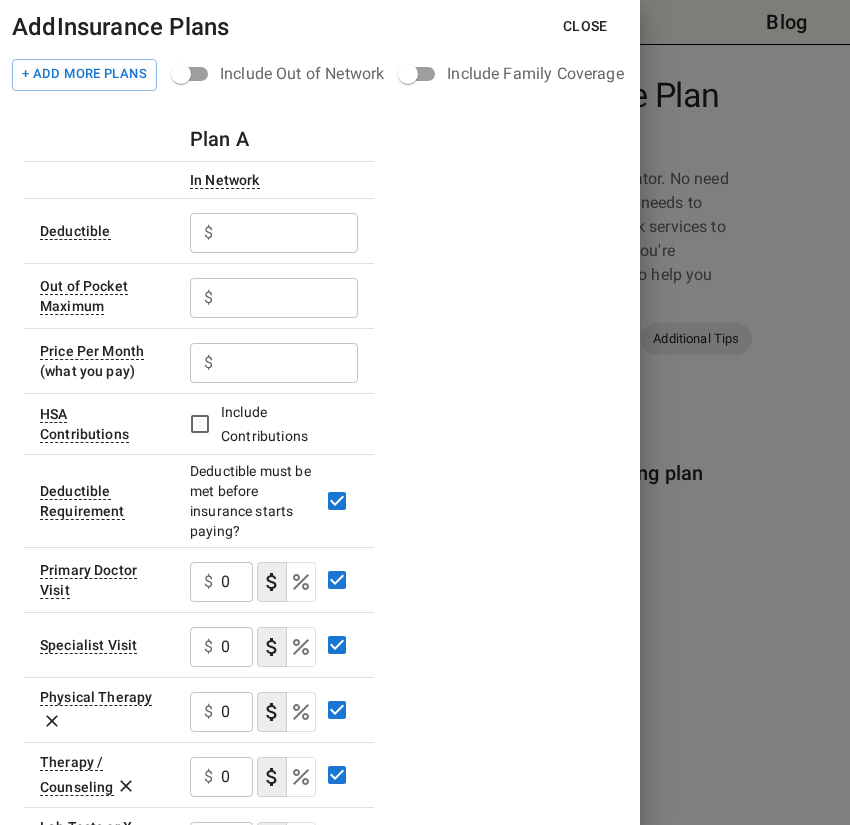 click at bounding box center (289, 233) 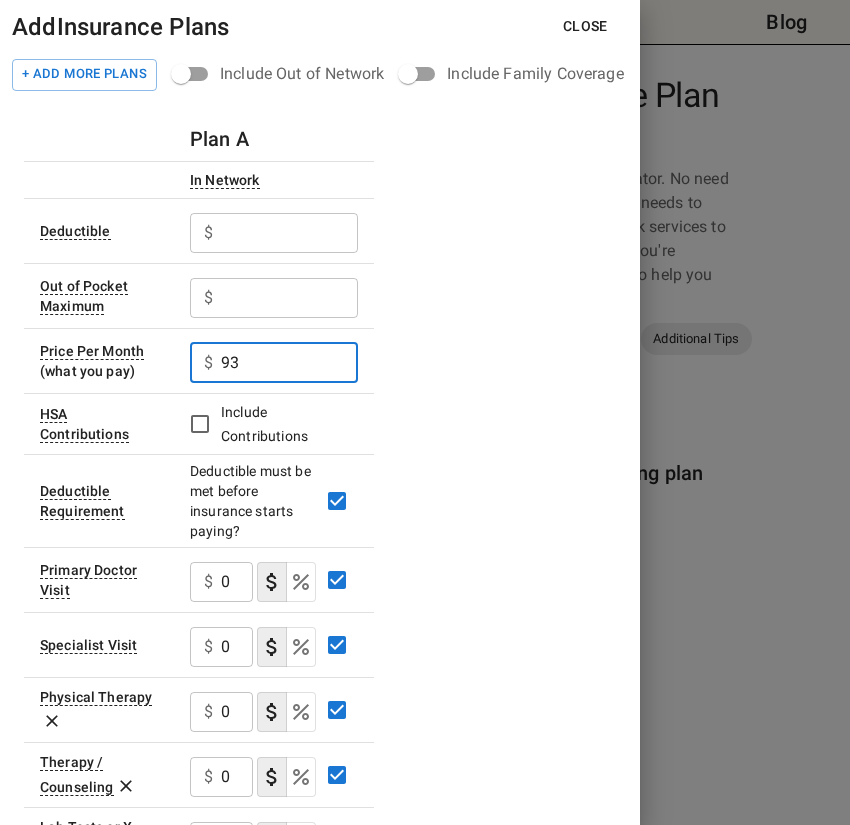 type on "93" 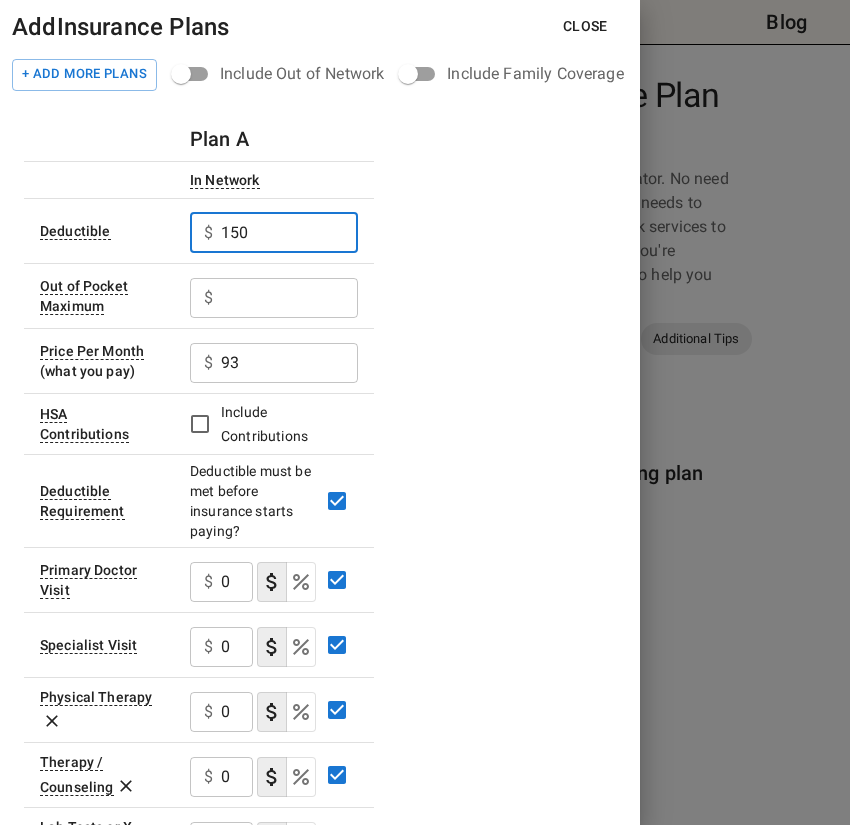 type on "150" 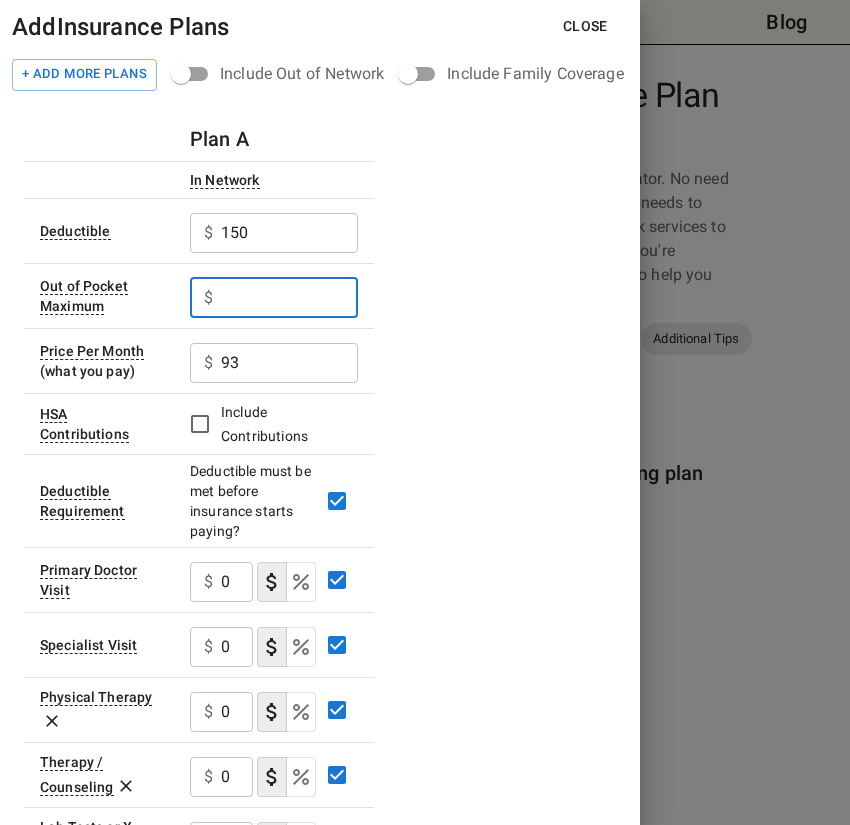 click at bounding box center [289, 298] 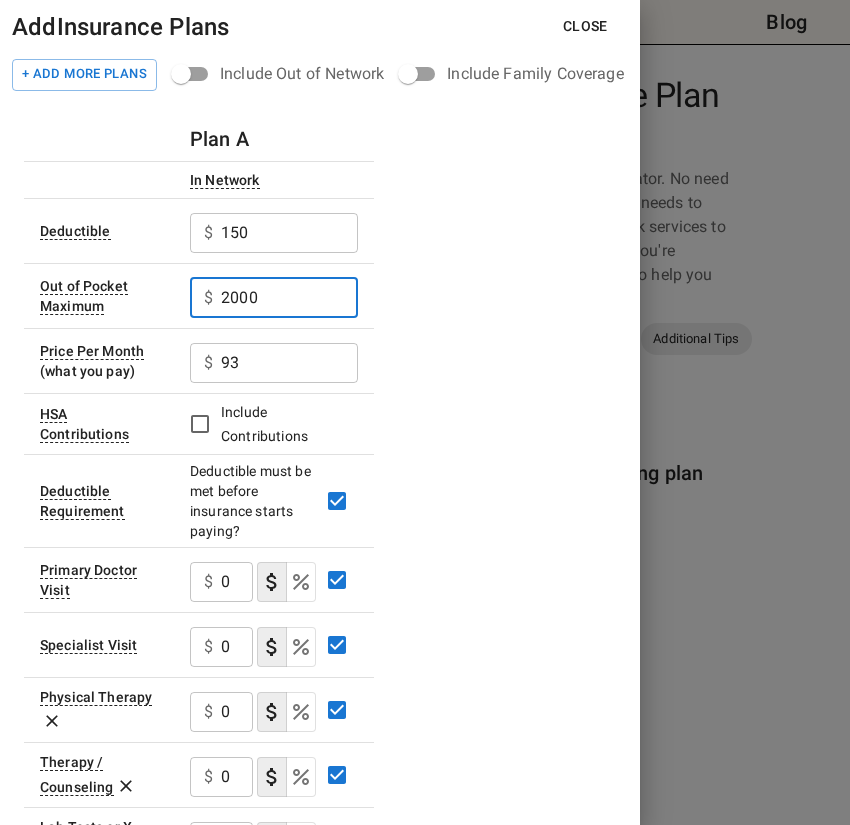 type on "2000" 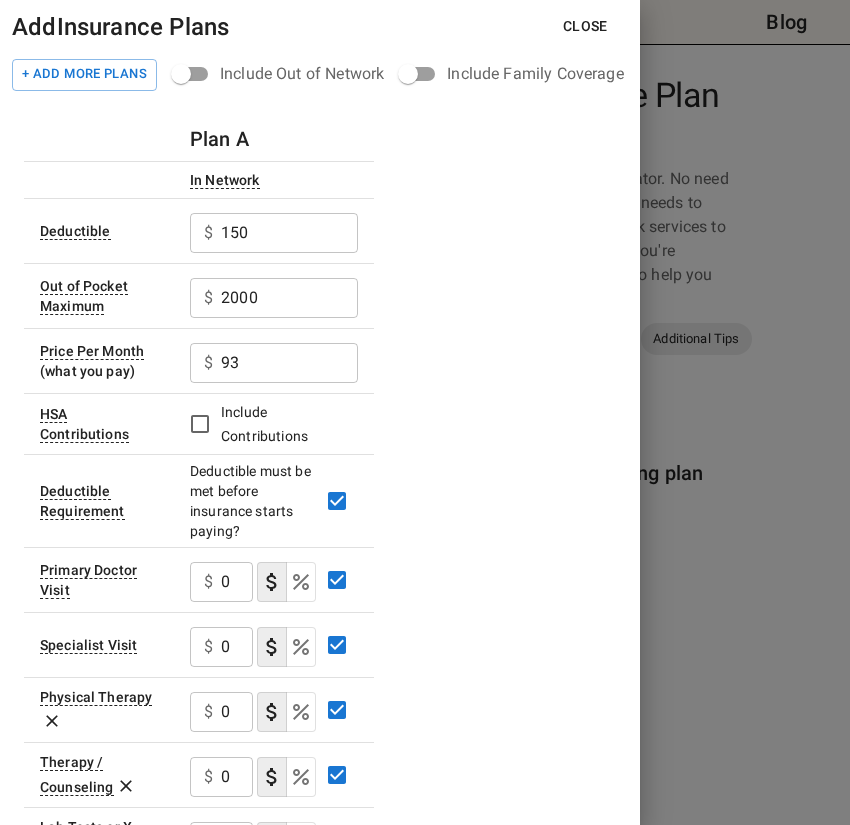 click on "Plan A In Network Deductible $ 150 ​ Out of Pocket Maximum $ 2000 ​ Price Per Month   (what you pay) $ 93 ​ HSA Contributions Include Contributions Deductible Requirement Deductible must be met before insurance starts paying? Primary Doctor Visit $ 0 ​ Specialist Visit $ 0 ​ Physical Therapy $ 0 ​ Therapy / Counseling $ 0 ​ Lab Tests or X-rays $ 0 ​ Imaging (MRI, PET, [GEOGRAPHIC_DATA]) $ 0 ​ Pregnancy Office Visit $ 0 ​ Emergency Room $ 0 ​ Chiropractor $ 0 ​ Generic Drugs - Retail $ 0 ​ Brand Drugs - Retail $ 0 ​ Generic Drugs - Mail Order $ 0 ​ Brand Drugs - Mail Order $ 0 ​ Childbirth Professional Services $ 0 ​ Childbirth Facility Services $ 0 ​ Add Service... Add Service..." at bounding box center [320, 852] 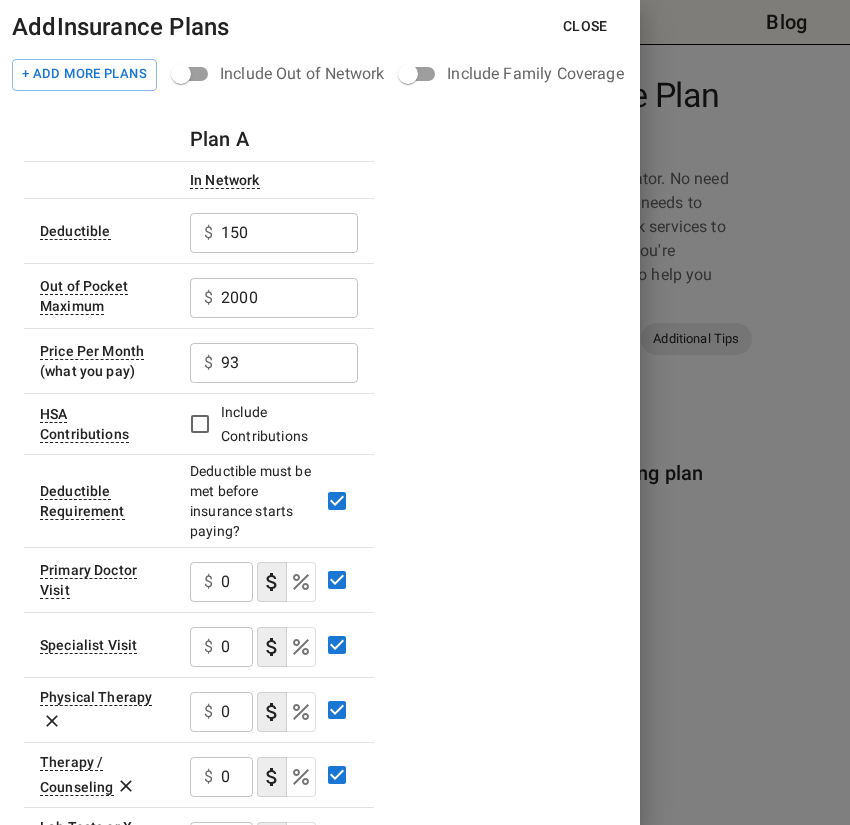 drag, startPoint x: 727, startPoint y: 411, endPoint x: 714, endPoint y: 418, distance: 14.764823 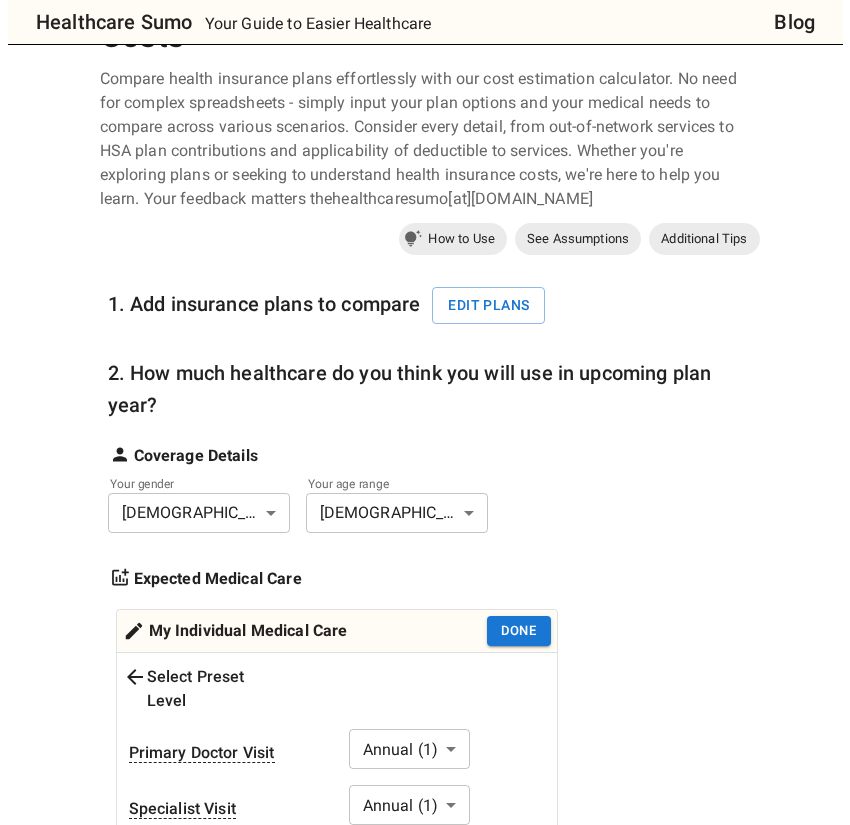scroll, scrollTop: 100, scrollLeft: 0, axis: vertical 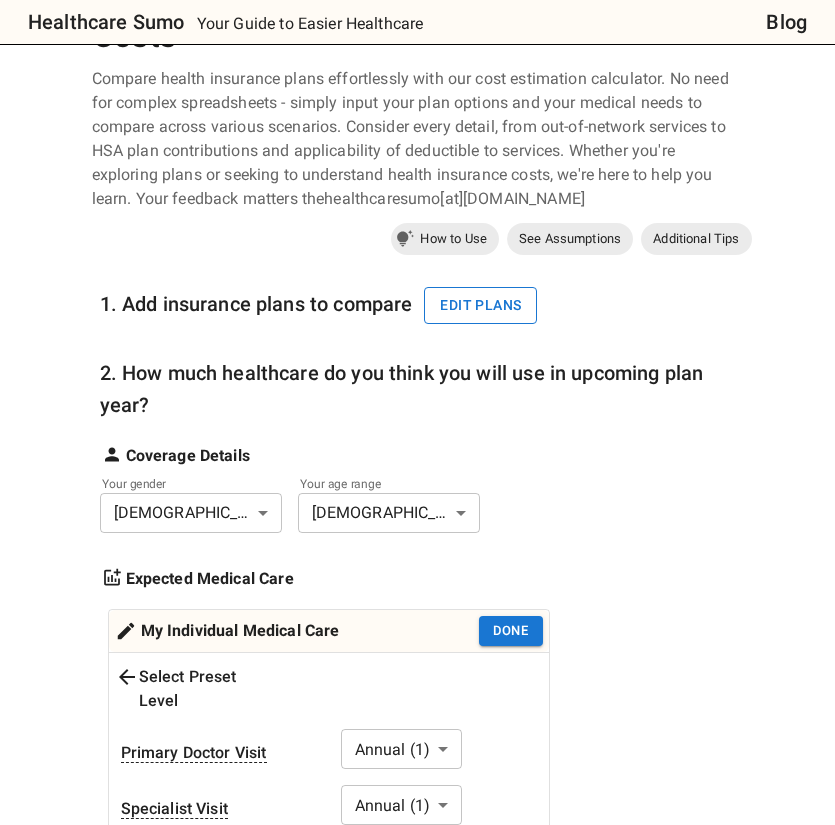 click on "Edit plans" at bounding box center [480, 305] 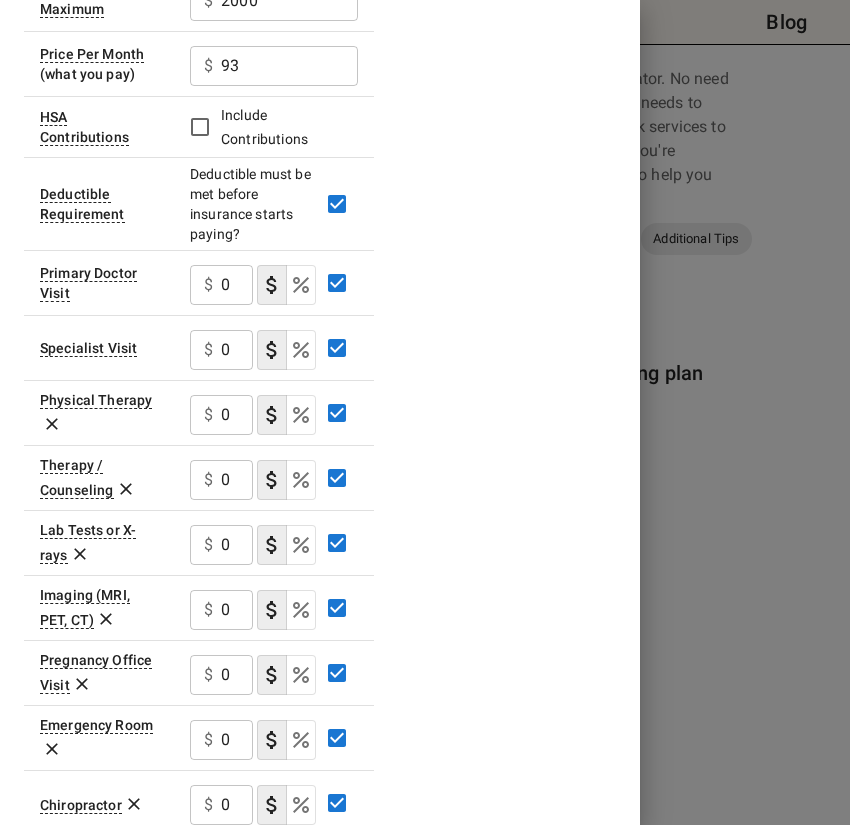 scroll, scrollTop: 300, scrollLeft: 0, axis: vertical 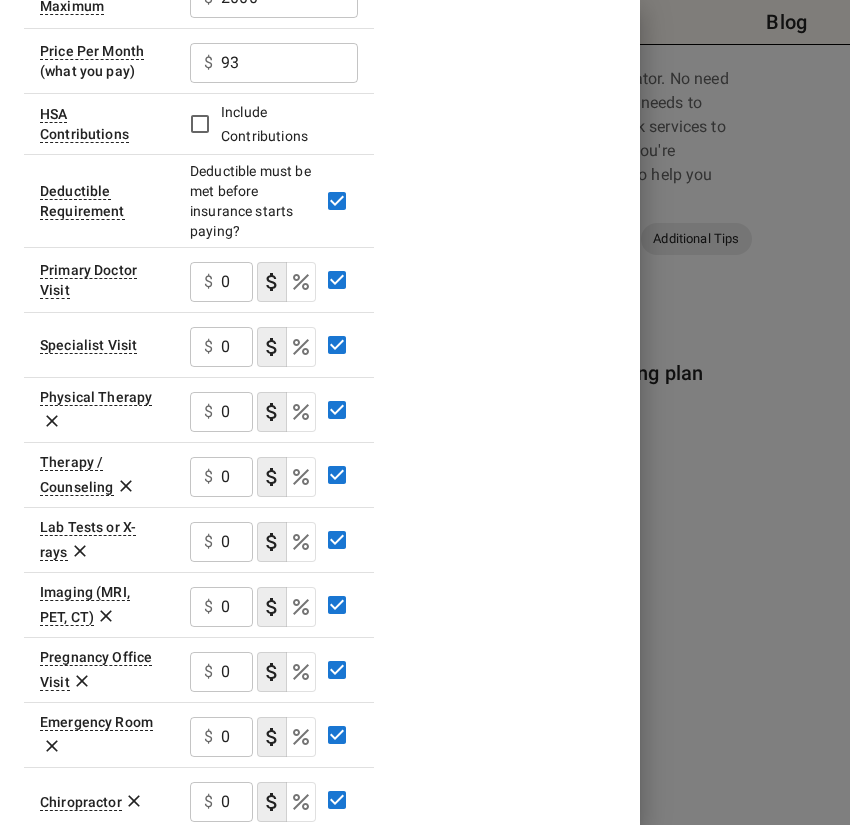 click on "Plan A In Network Deductible $ 150 ​ Out of Pocket Maximum $ 2000 ​ Price Per Month   (what you pay) $ 93 ​ HSA Contributions Include Contributions Deductible Requirement Deductible must be met before insurance starts paying? Primary Doctor Visit $ 0 ​ Specialist Visit $ 0 ​ Physical Therapy $ 0 ​ Therapy / Counseling $ 0 ​ Lab Tests or X-rays $ 0 ​ Imaging (MRI, PET, [GEOGRAPHIC_DATA]) $ 0 ​ Pregnancy Office Visit $ 0 ​ Emergency Room $ 0 ​ Chiropractor $ 0 ​ Generic Drugs - Retail $ 0 ​ Brand Drugs - Retail $ 0 ​ Generic Drugs - Mail Order $ 0 ​ Brand Drugs - Mail Order $ 0 ​ Childbirth Professional Services $ 0 ​ Childbirth Facility Services $ 0 ​ Add Service... Add Service..." at bounding box center (320, 552) 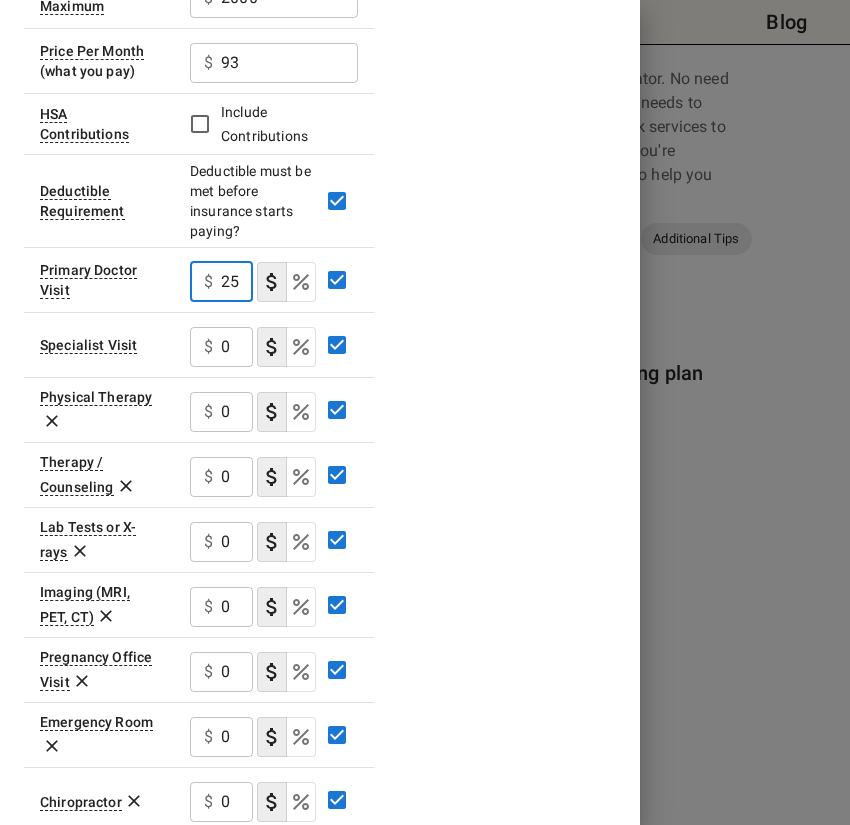 type on "25" 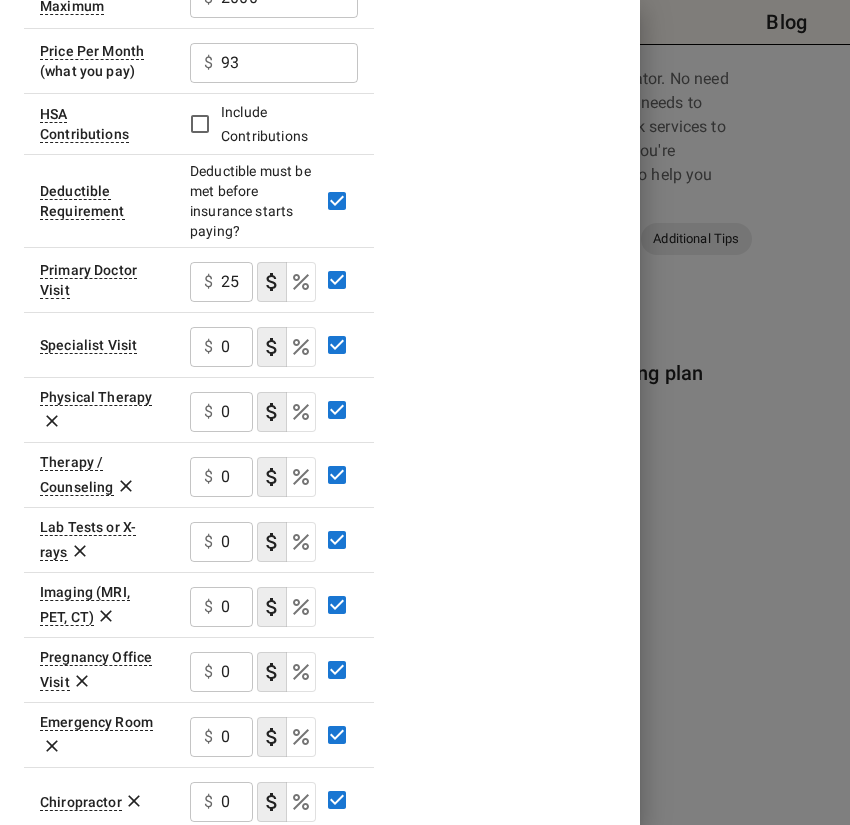 click on "$" at bounding box center (208, 347) 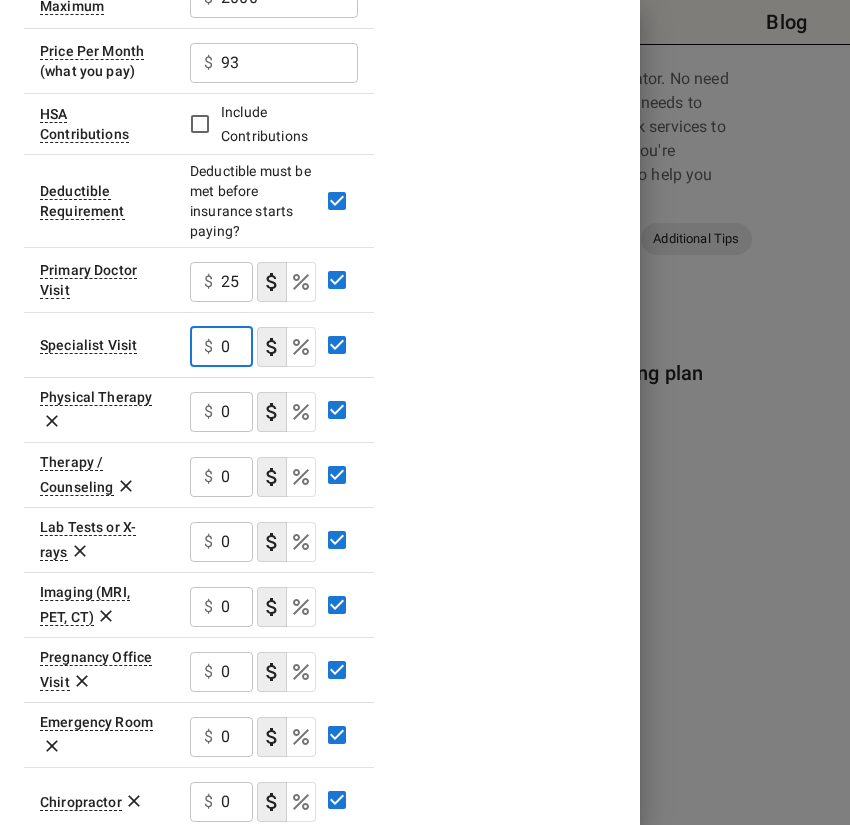 click on "0" at bounding box center [237, 347] 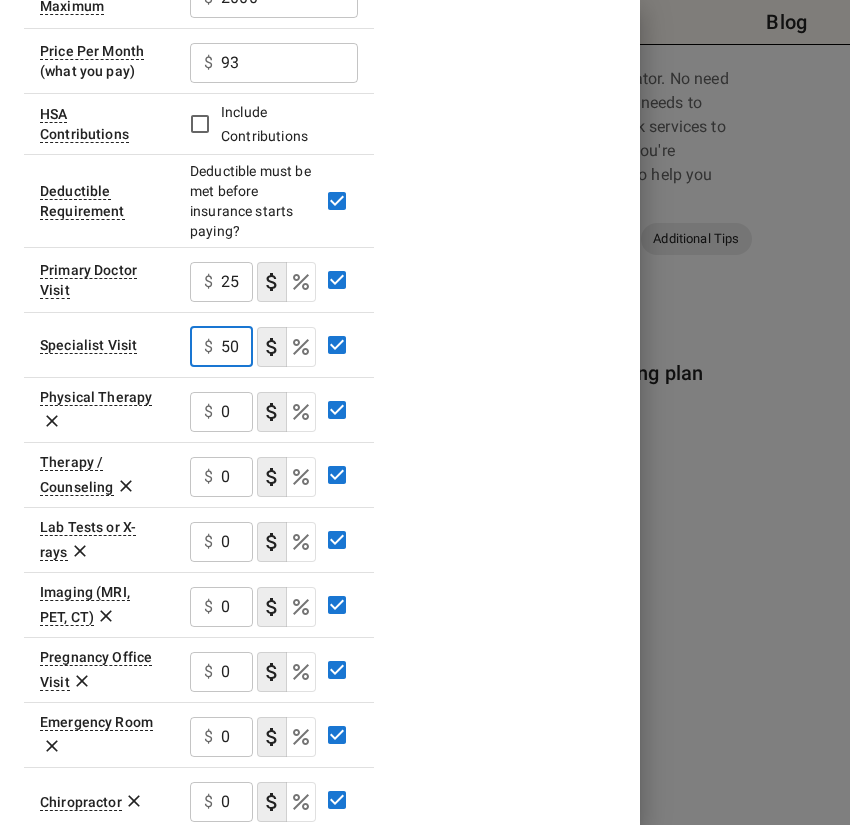 scroll, scrollTop: 0, scrollLeft: 1, axis: horizontal 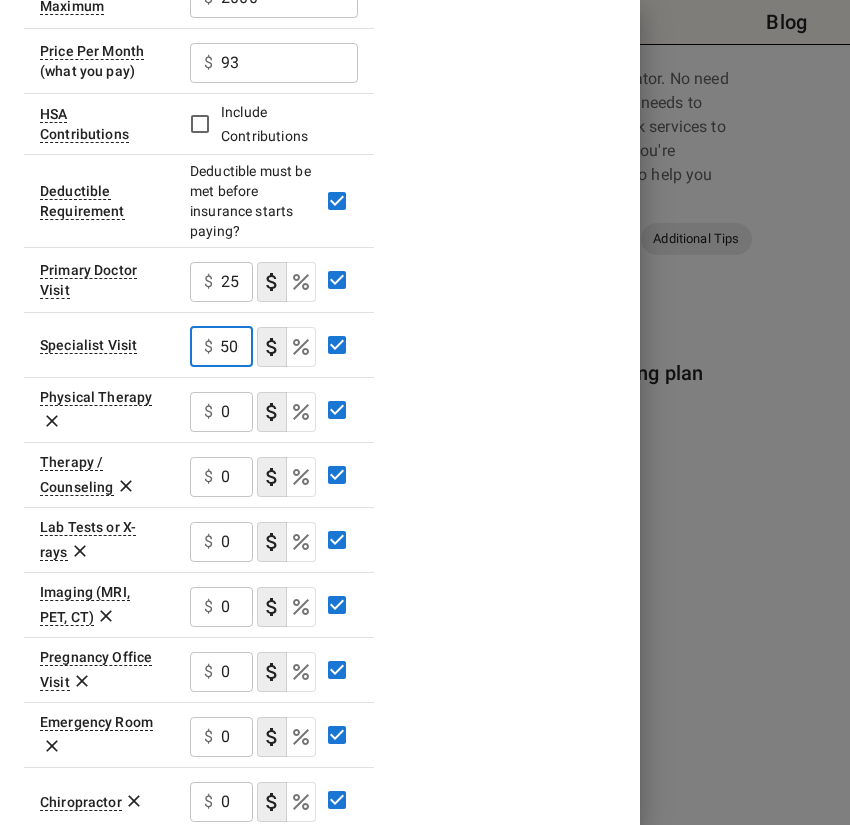 type on "500" 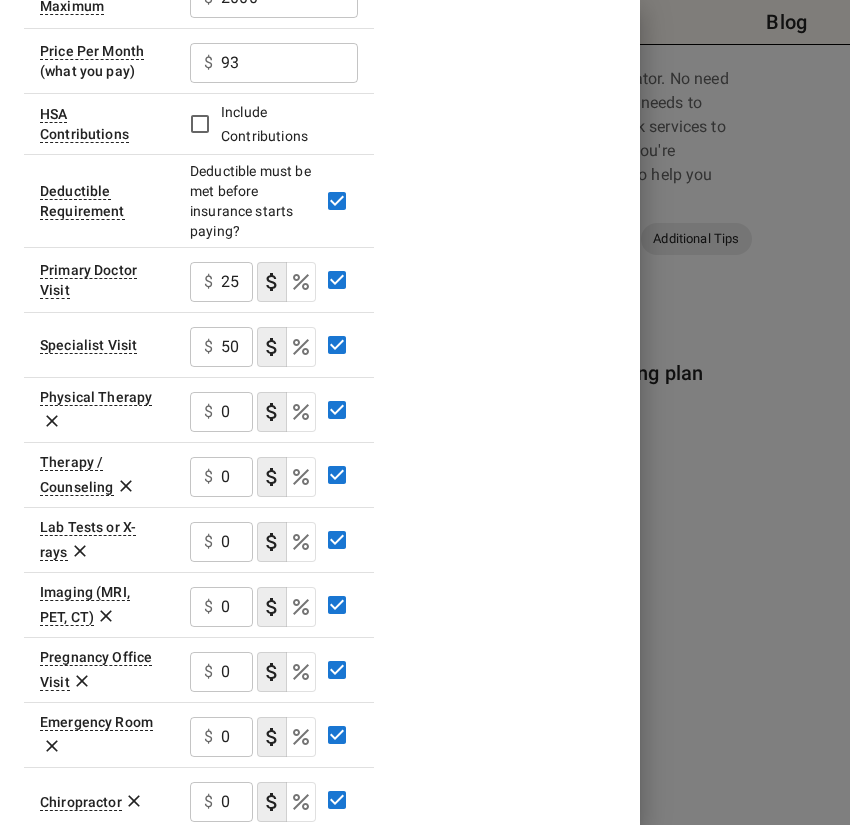 click on "$ 0 ​" at bounding box center (221, 477) 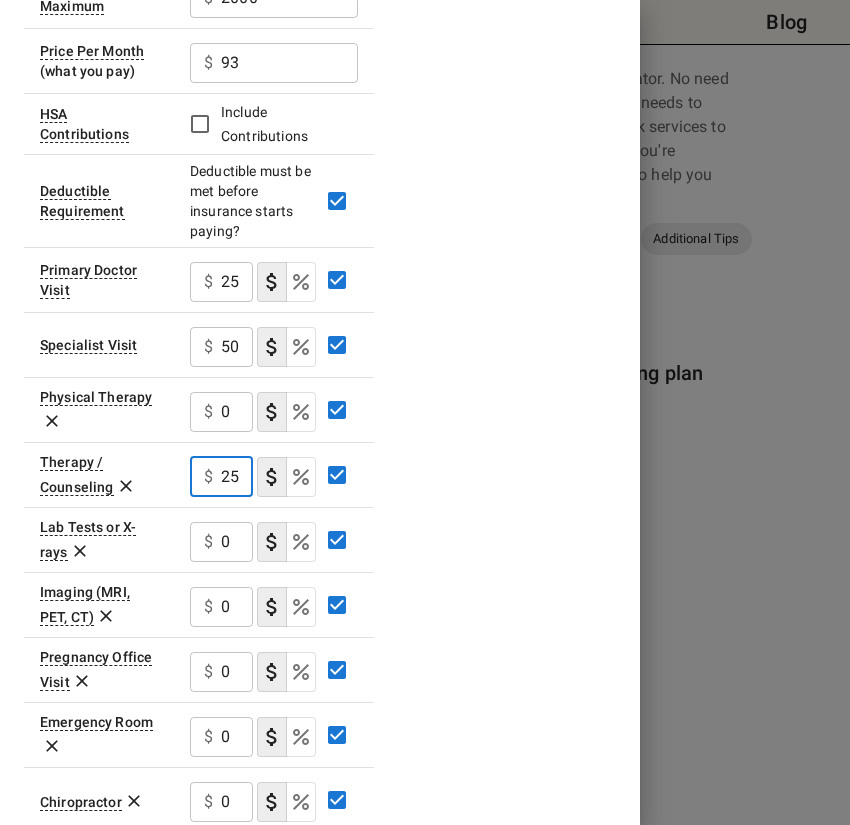 type on "25" 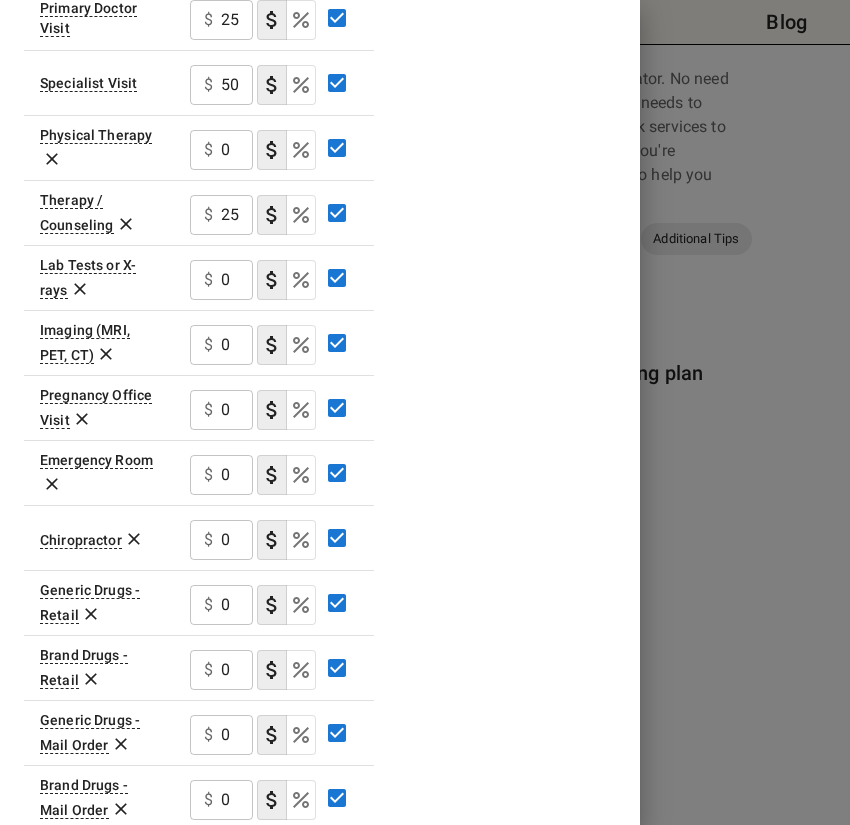 scroll, scrollTop: 600, scrollLeft: 0, axis: vertical 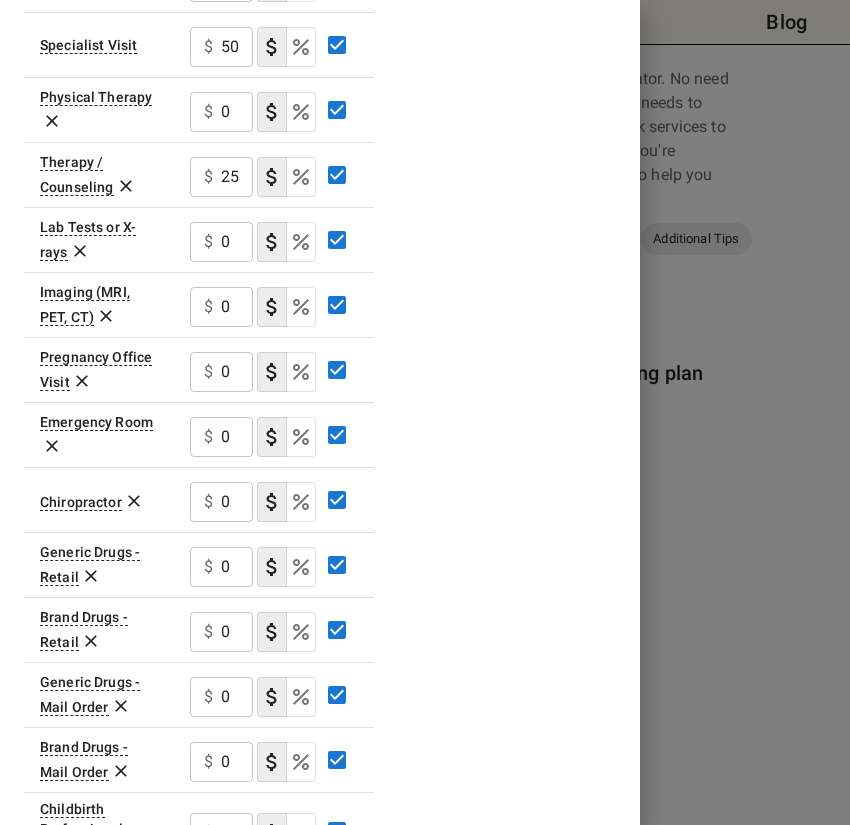 click on "$ 0 ​" at bounding box center [221, 567] 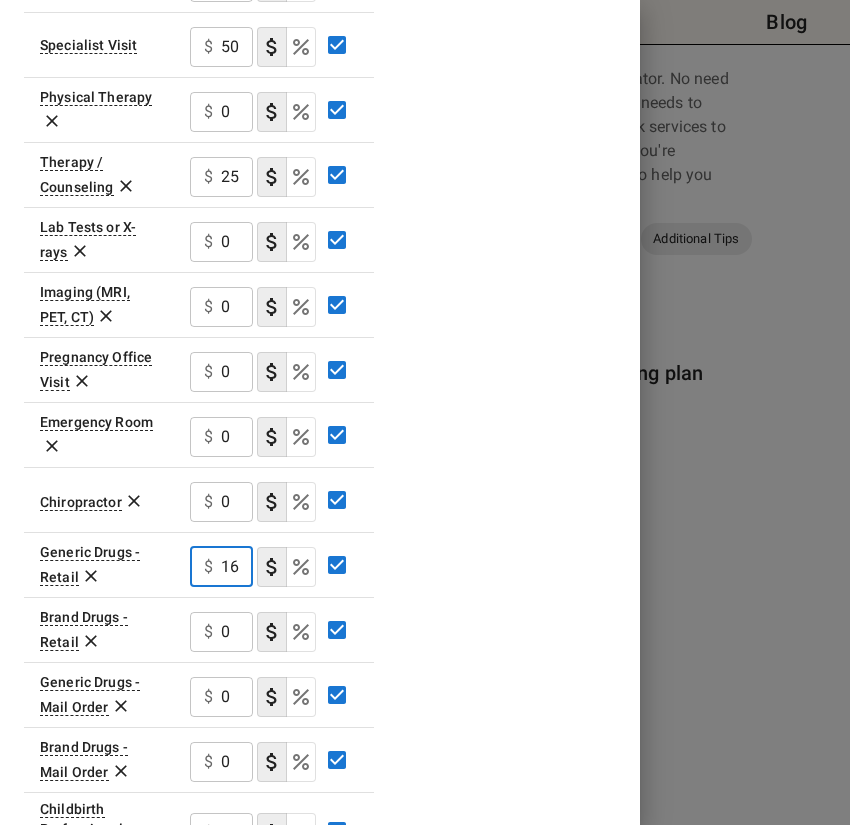 type on "16" 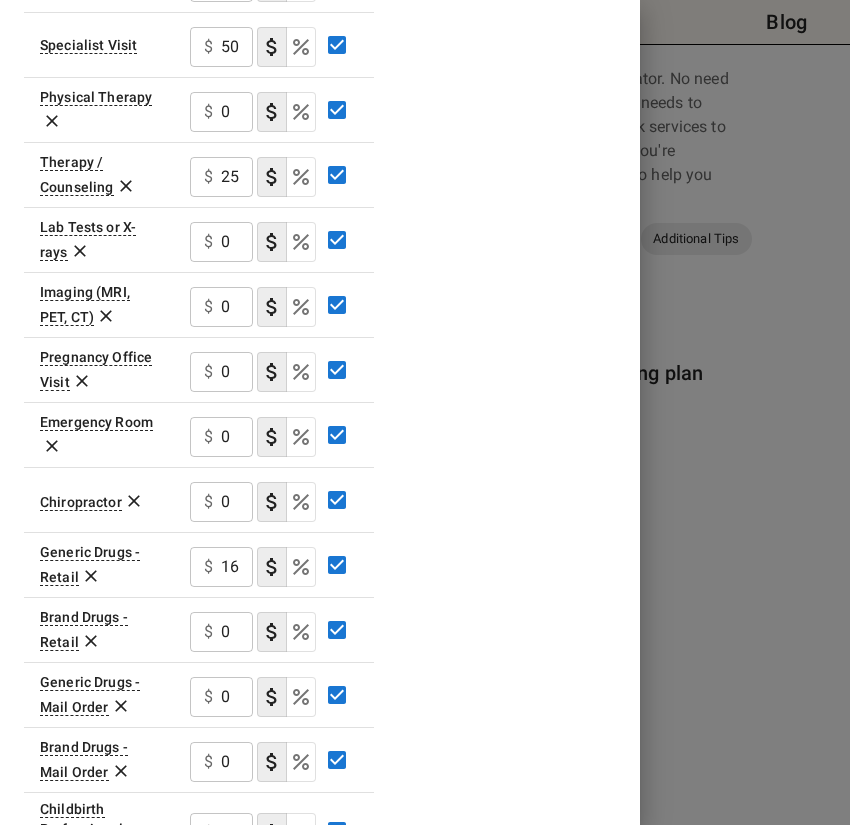 click on "Plan A In Network Deductible $ 150 ​ Out of Pocket Maximum $ 2000 ​ Price Per Month   (what you pay) $ 93 ​ HSA Contributions Include Contributions Deductible Requirement Deductible must be met before insurance starts paying? Primary Doctor Visit $ 25 ​ Specialist Visit $ 500 ​ Physical Therapy $ 0 ​ Therapy / Counseling $ 25 ​ Lab Tests or X-rays $ 0 ​ Imaging (MRI, PET, [GEOGRAPHIC_DATA]) $ 0 ​ Pregnancy Office Visit $ 0 ​ Emergency Room $ 0 ​ Chiropractor $ 0 ​ Generic Drugs - Retail $ 16 ​ Brand Drugs - Retail $ 0 ​ Generic Drugs - Mail Order $ 0 ​ Brand Drugs - Mail Order $ 0 ​ Childbirth Professional Services $ 0 ​ Childbirth Facility Services $ 0 ​ Add Service... Add Service..." at bounding box center [320, 252] 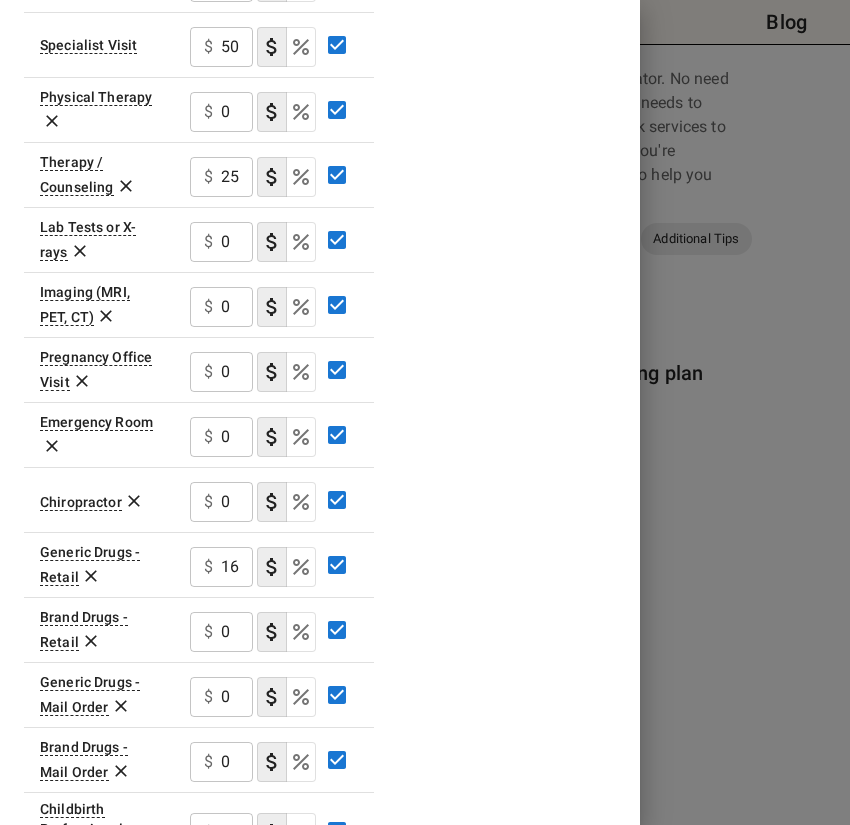 click on "Plan A In Network Deductible $ 150 ​ Out of Pocket Maximum $ 2000 ​ Price Per Month   (what you pay) $ 93 ​ HSA Contributions Include Contributions Deductible Requirement Deductible must be met before insurance starts paying? Primary Doctor Visit $ 25 ​ Specialist Visit $ 500 ​ Physical Therapy $ 0 ​ Therapy / Counseling $ 25 ​ Lab Tests or X-rays $ 0 ​ Imaging (MRI, PET, [GEOGRAPHIC_DATA]) $ 0 ​ Pregnancy Office Visit $ 0 ​ Emergency Room $ 0 ​ Chiropractor $ 0 ​ Generic Drugs - Retail $ 16 ​ Brand Drugs - Retail $ 0 ​ Generic Drugs - Mail Order $ 0 ​ Brand Drugs - Mail Order $ 0 ​ Childbirth Professional Services $ 0 ​ Childbirth Facility Services $ 0 ​ Add Service... Add Service..." at bounding box center (320, 252) 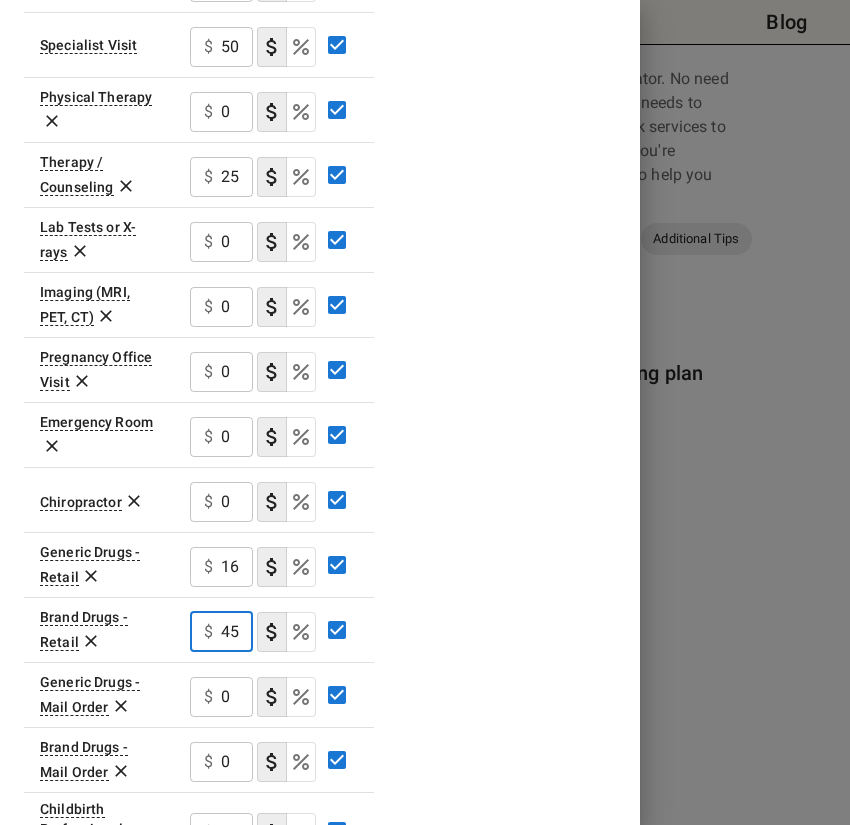 type on "45" 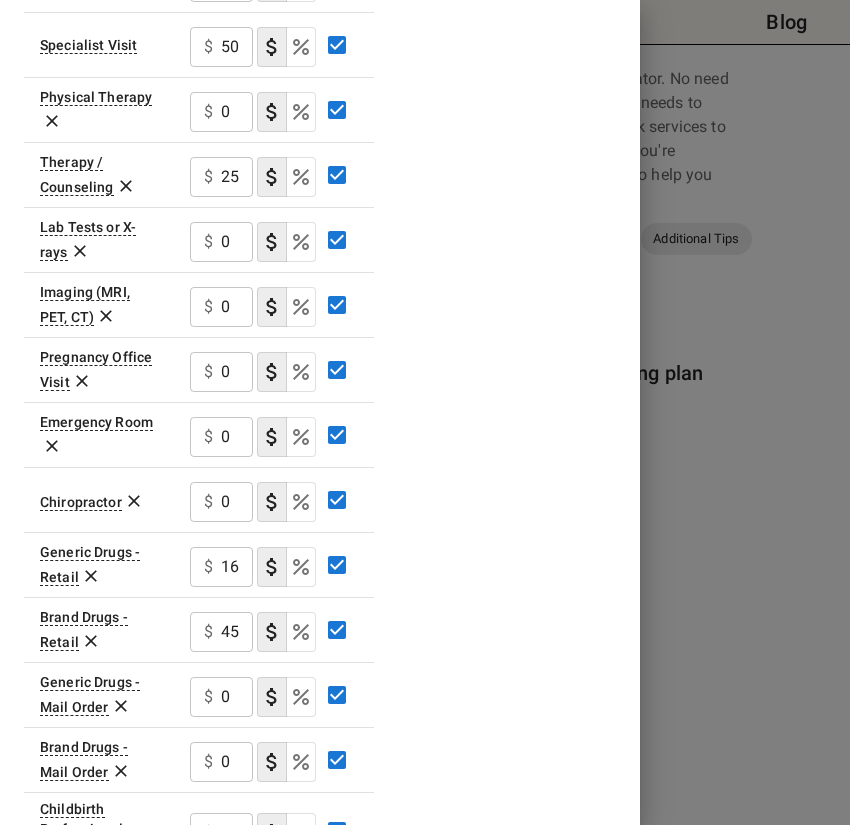 click on "Plan A In Network Deductible $ 150 ​ Out of Pocket Maximum $ 2000 ​ Price Per Month   (what you pay) $ 93 ​ HSA Contributions Include Contributions Deductible Requirement Deductible must be met before insurance starts paying? Primary Doctor Visit $ 25 ​ Specialist Visit $ 500 ​ Physical Therapy $ 0 ​ Therapy / Counseling $ 25 ​ Lab Tests or X-rays $ 0 ​ Imaging (MRI, PET, [GEOGRAPHIC_DATA]) $ 0 ​ Pregnancy Office Visit $ 0 ​ Emergency Room $ 0 ​ Chiropractor $ 0 ​ Generic Drugs - Retail $ 16 ​ Brand Drugs - Retail $ 45 ​ Generic Drugs - Mail Order $ 0 ​ Brand Drugs - Mail Order $ 0 ​ Childbirth Professional Services $ 0 ​ Childbirth Facility Services $ 0 ​ Add Service... Add Service..." at bounding box center [320, 252] 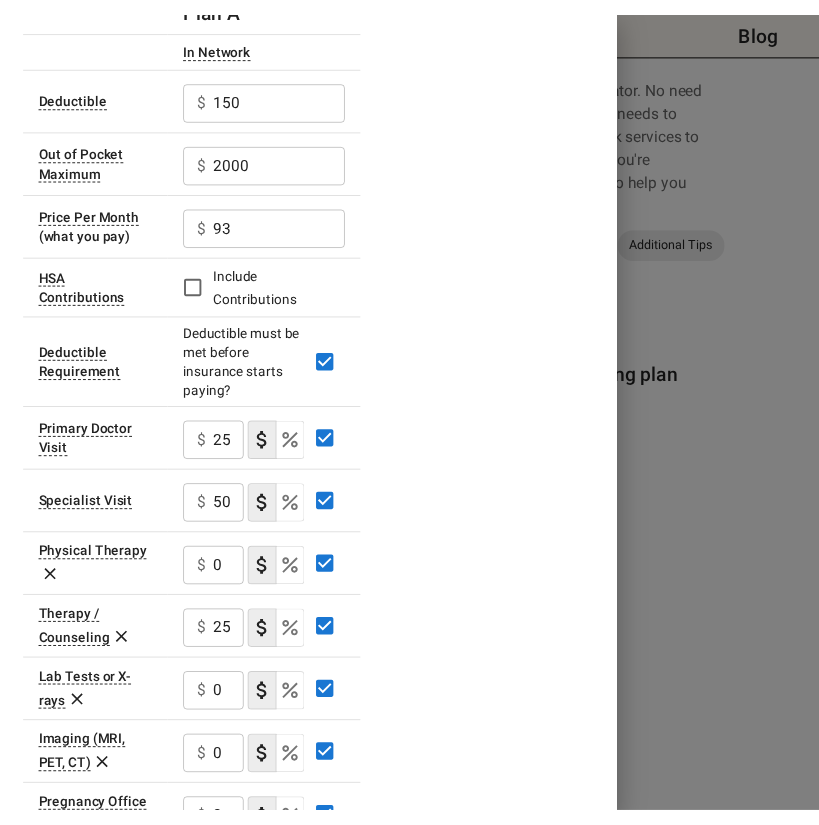 scroll, scrollTop: 0, scrollLeft: 0, axis: both 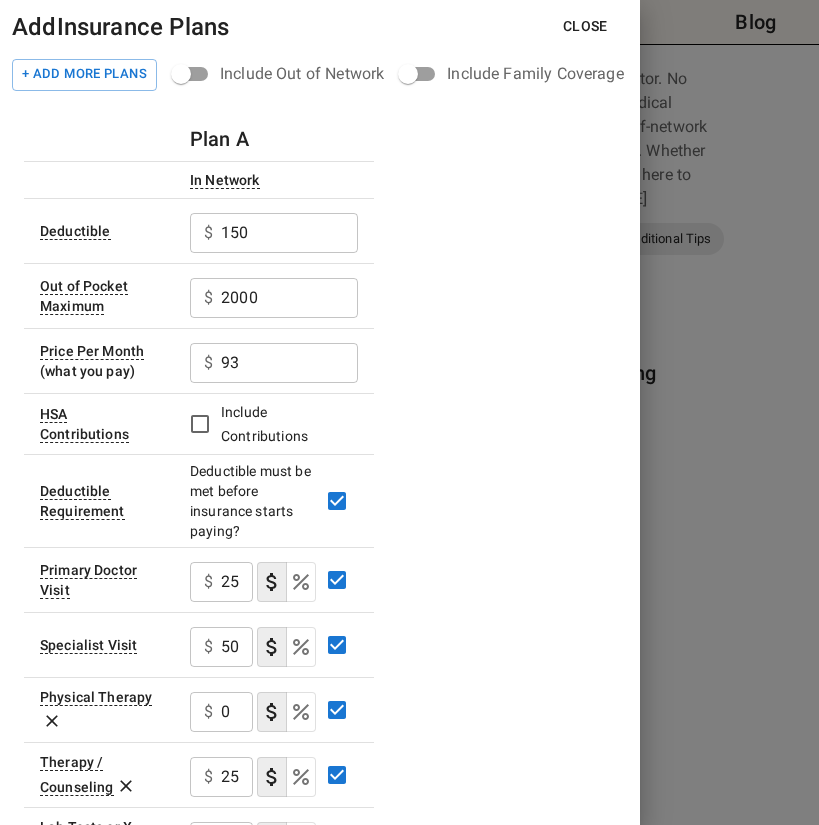 click on "Plan A In Network Deductible $ 150 ​ Out of Pocket Maximum $ 2000 ​ Price Per Month   (what you pay) $ 93 ​ HSA Contributions Include Contributions Deductible Requirement Deductible must be met before insurance starts paying? Primary Doctor Visit $ 25 ​ Specialist Visit $ 500 ​ Physical Therapy $ 0 ​ Therapy / Counseling $ 25 ​ Lab Tests or X-rays $ 0 ​ Imaging (MRI, PET, [GEOGRAPHIC_DATA]) $ 0 ​ Pregnancy Office Visit $ 0 ​ Emergency Room $ 0 ​ Chiropractor $ 0 ​ Generic Drugs - Retail $ 16 ​ Brand Drugs - Retail $ 45 ​ Generic Drugs - Mail Order $ 0 ​ Brand Drugs - Mail Order $ 0 ​ Childbirth Professional Services $ 0 ​ Childbirth Facility Services $ 0 ​ Add Service... Add Service..." at bounding box center (320, 852) 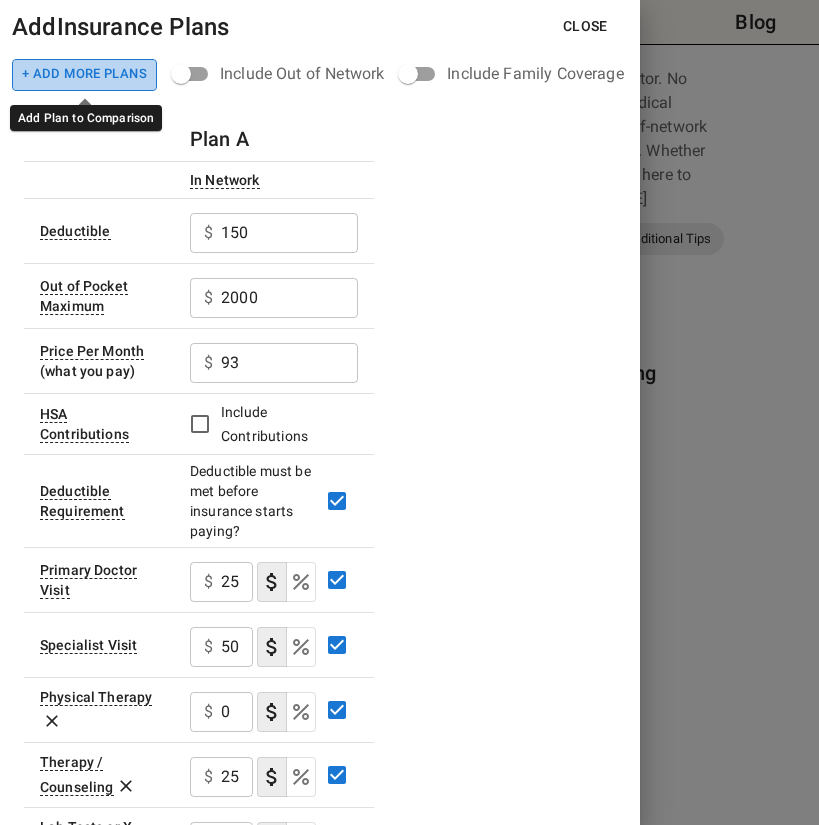 click on "+ Add More Plans" at bounding box center (84, 75) 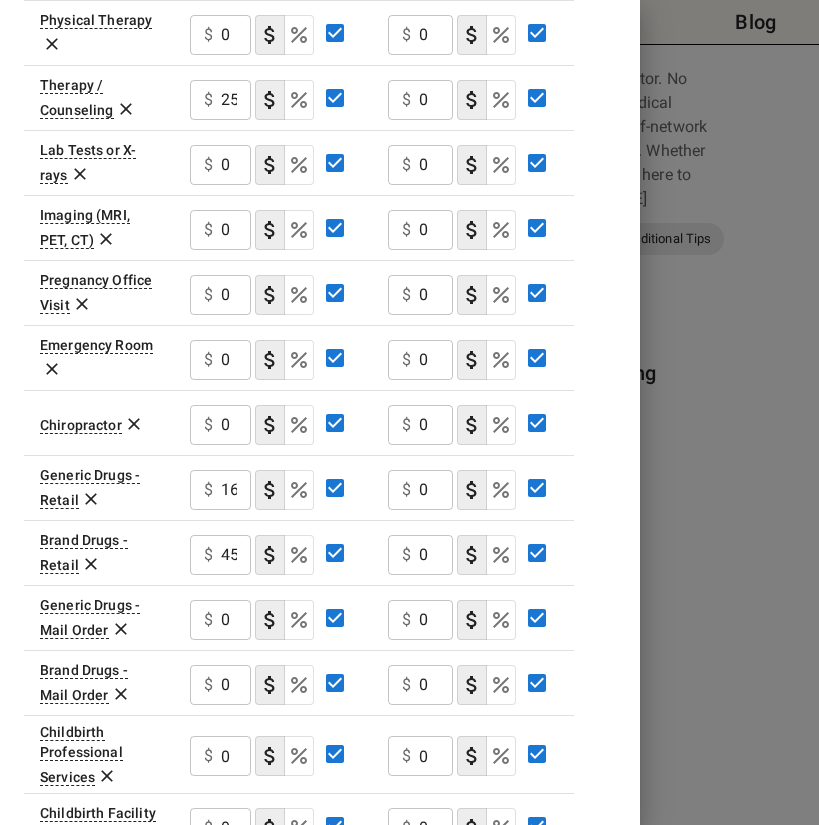 scroll, scrollTop: 787, scrollLeft: 0, axis: vertical 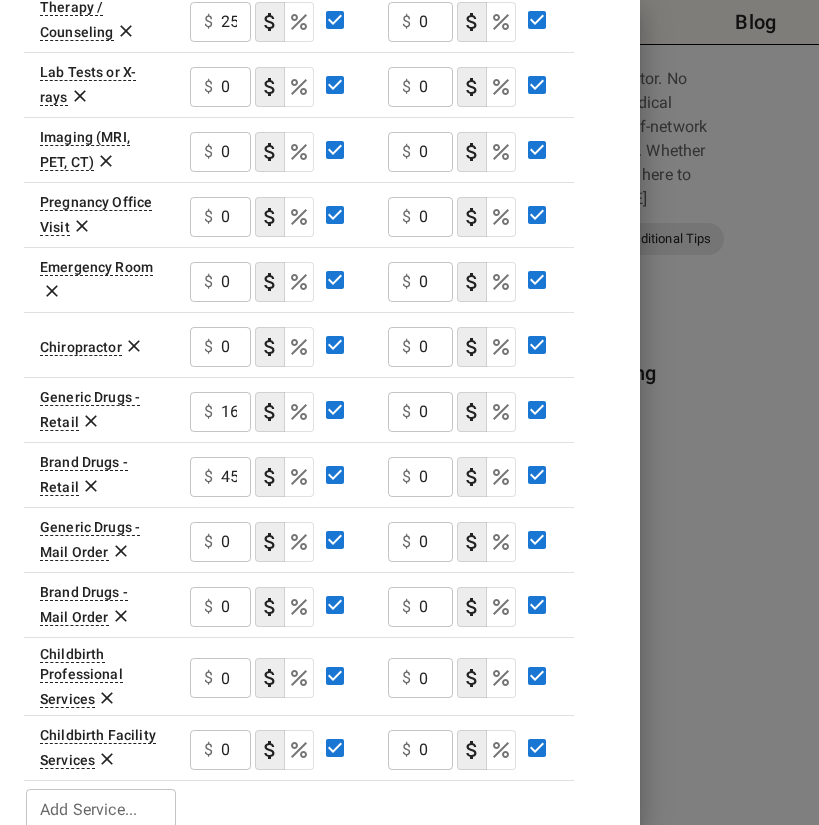 click on "0" at bounding box center (236, -173) 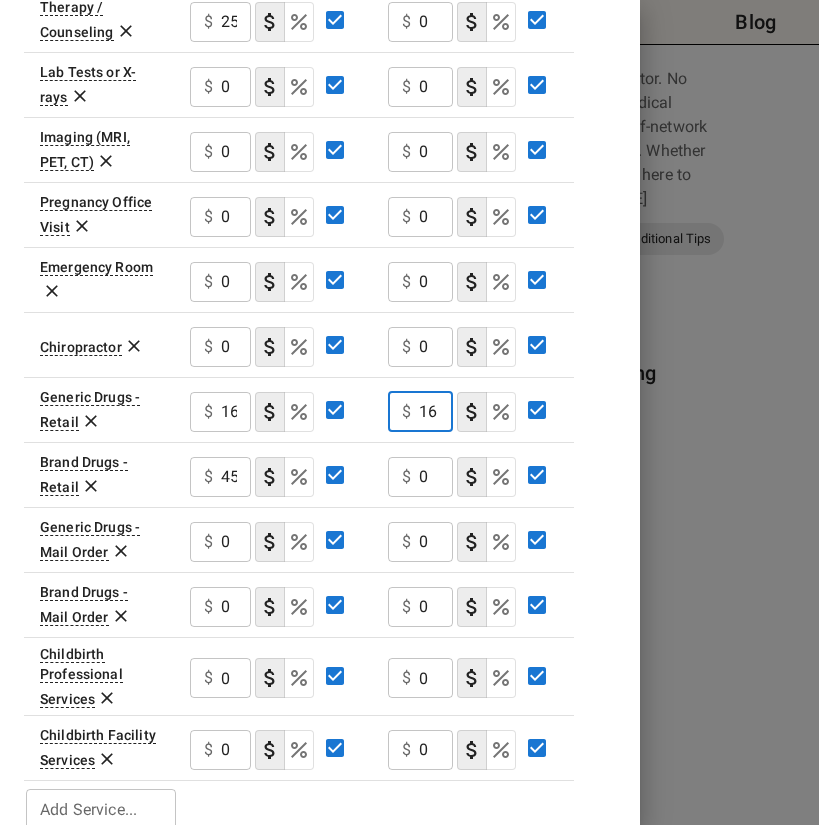 type on "16" 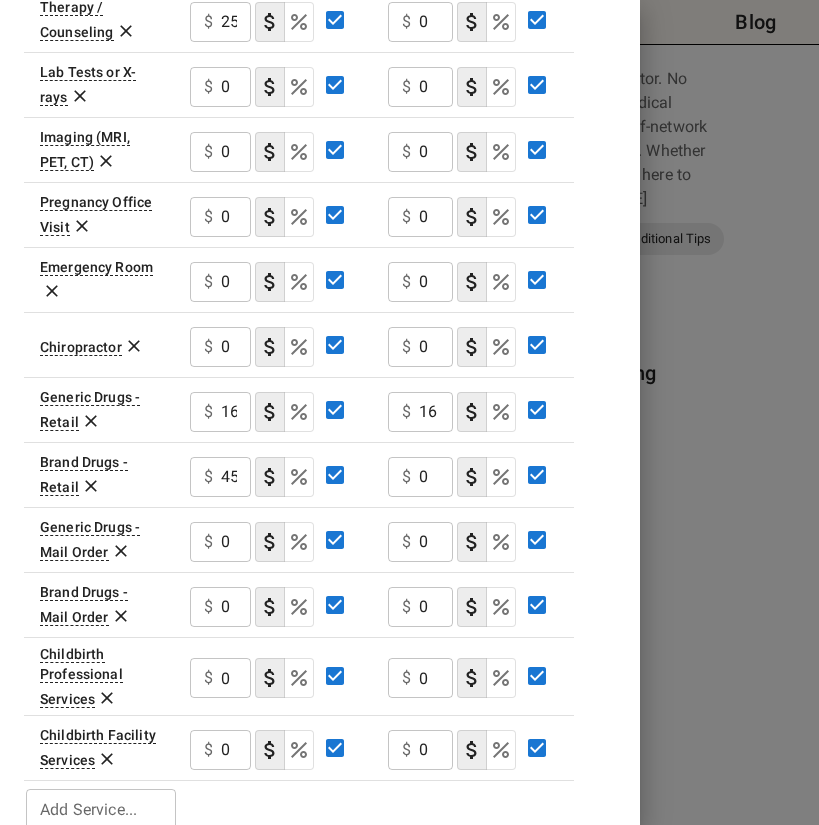 click on "$ 0 ​" at bounding box center (420, 477) 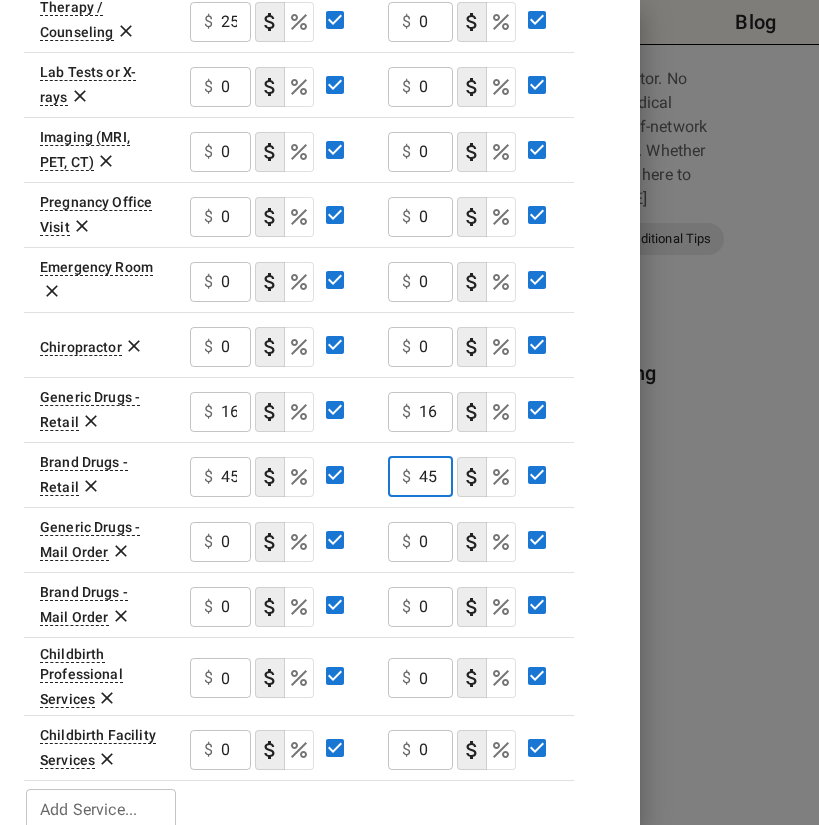 type on "45" 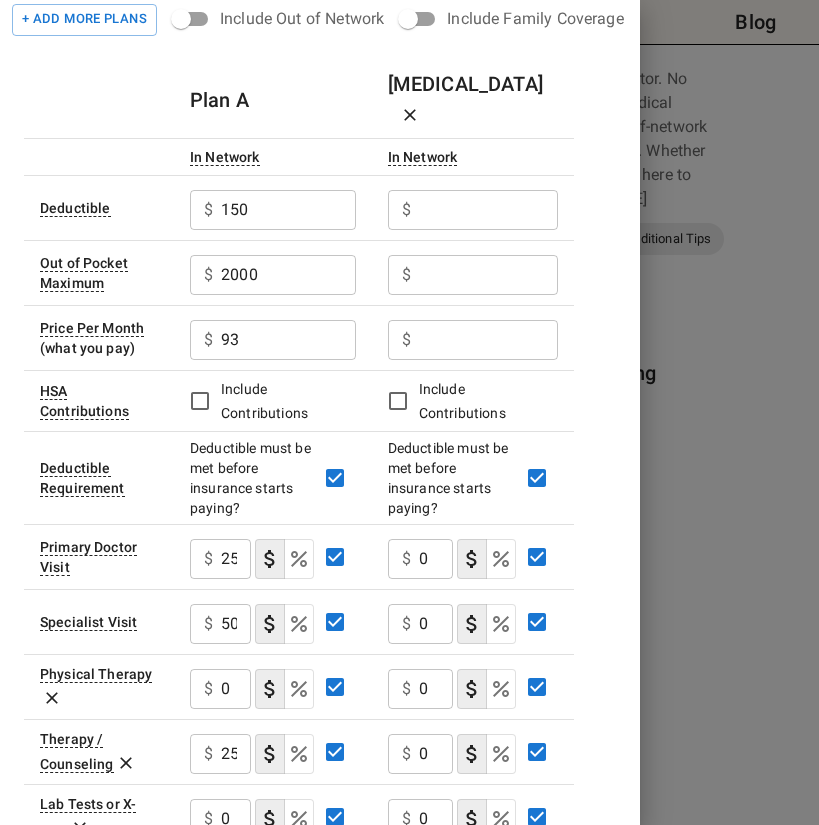 scroll, scrollTop: 0, scrollLeft: 0, axis: both 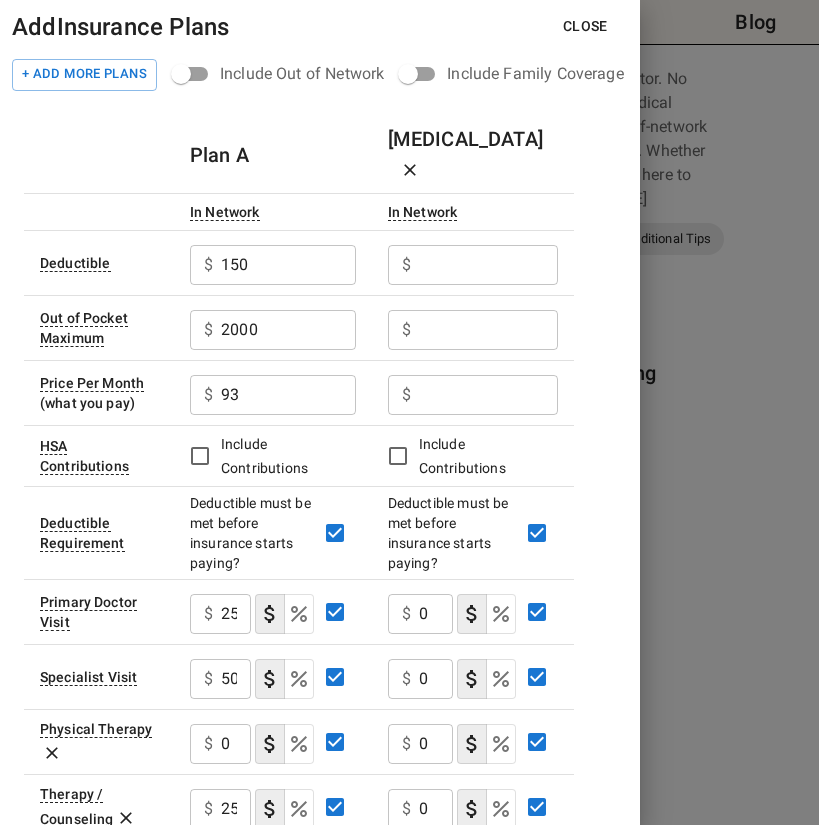 click at bounding box center (288, 265) 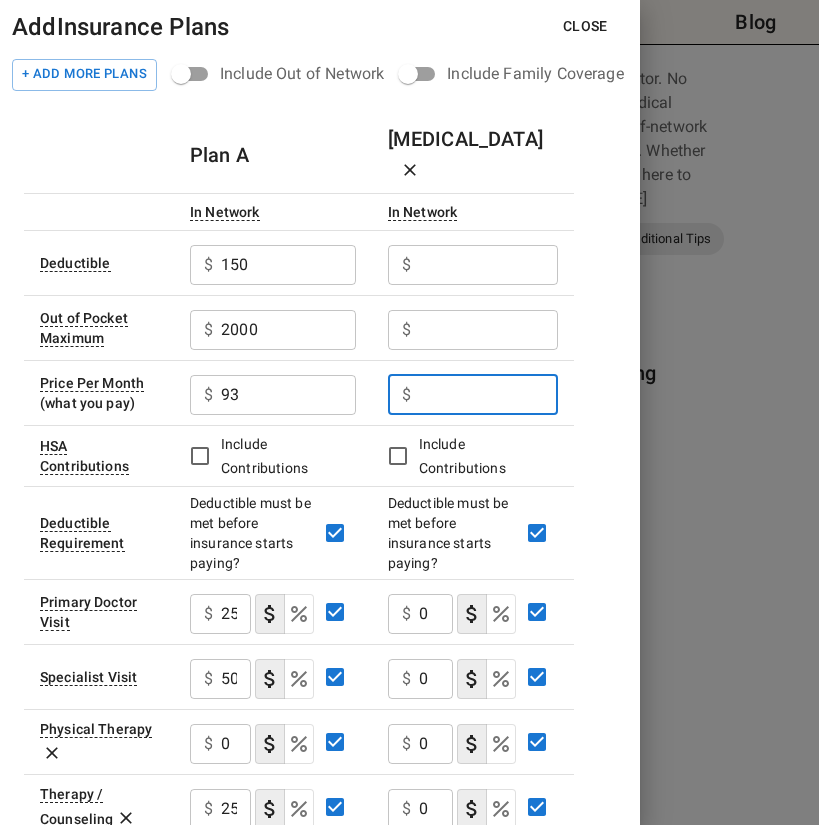 click at bounding box center [488, 395] 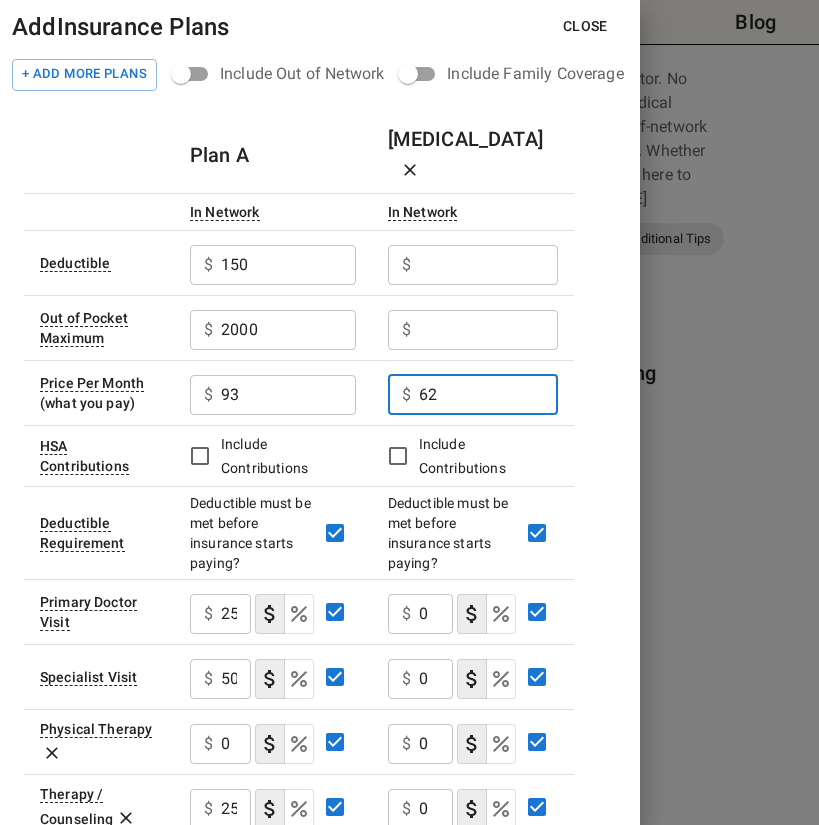 type on "62" 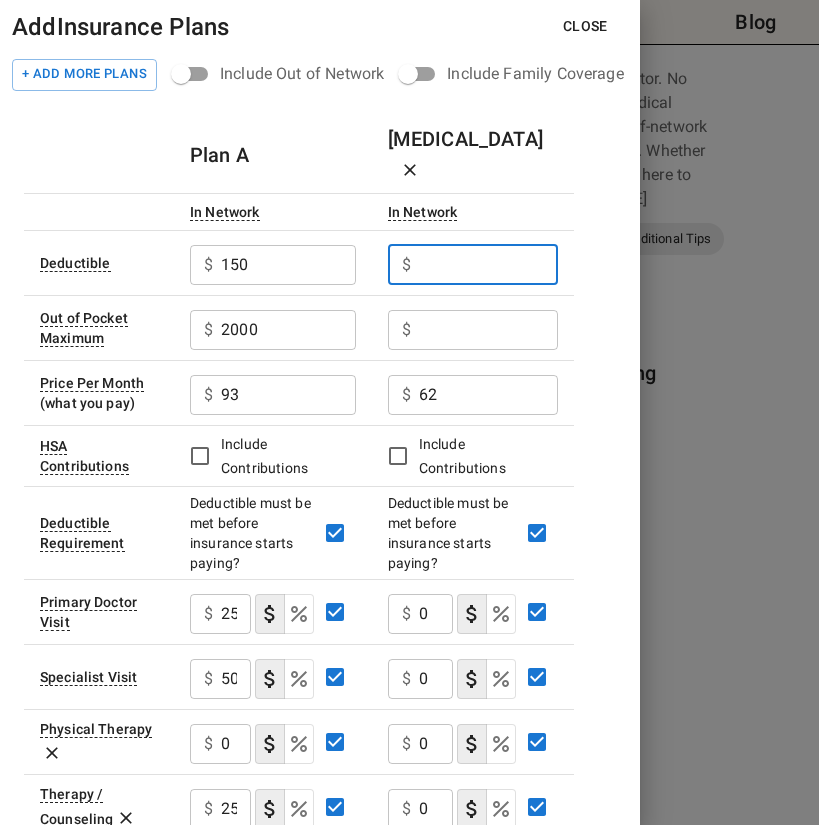 click at bounding box center (488, 265) 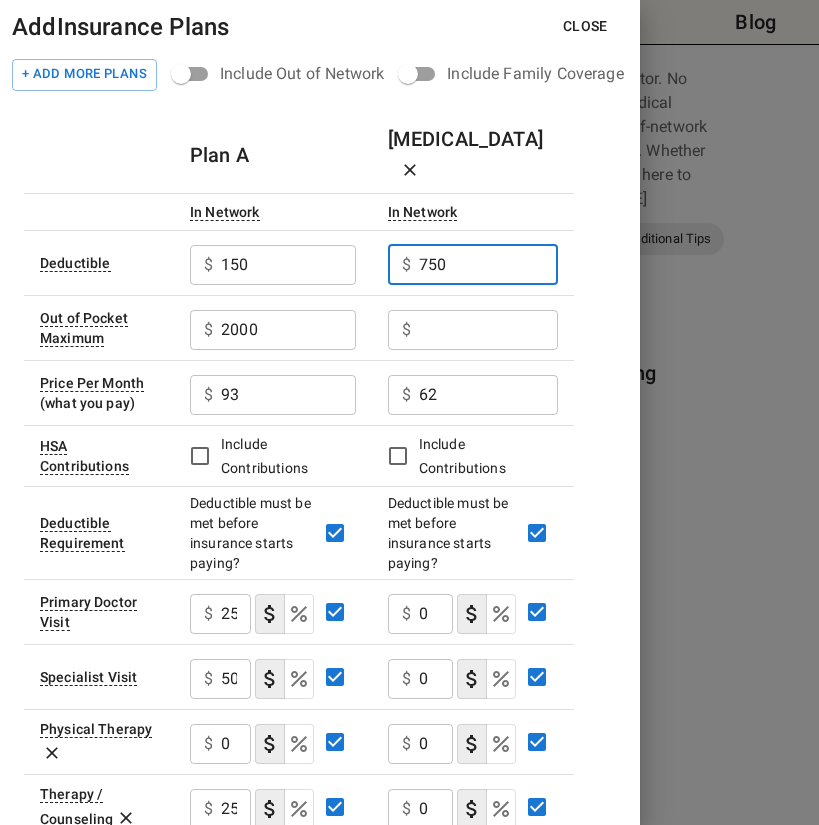 type on "750" 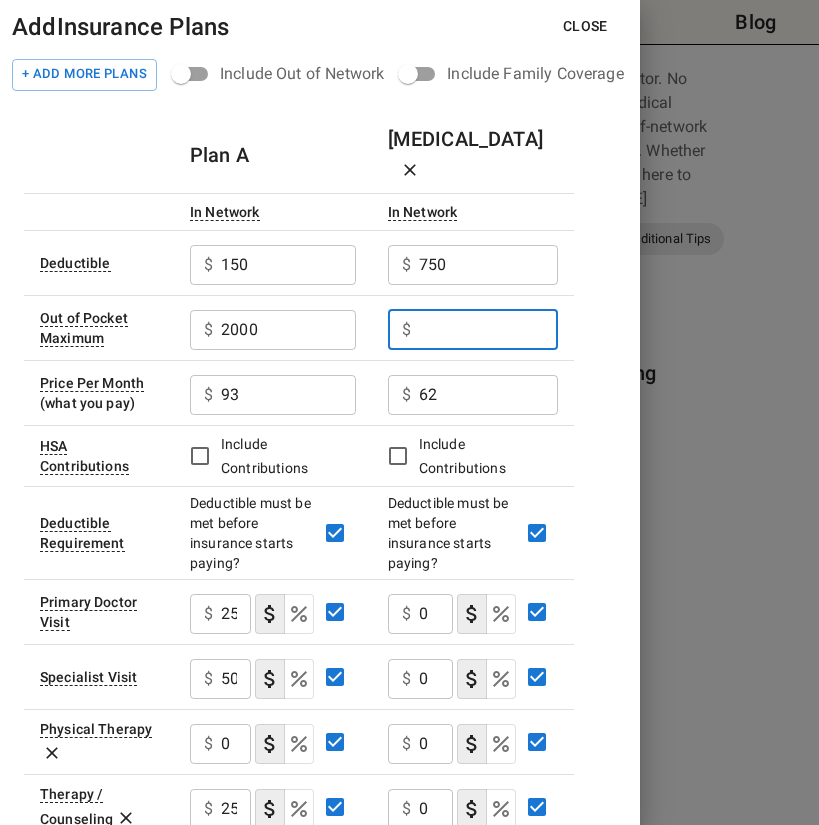 click at bounding box center [488, 330] 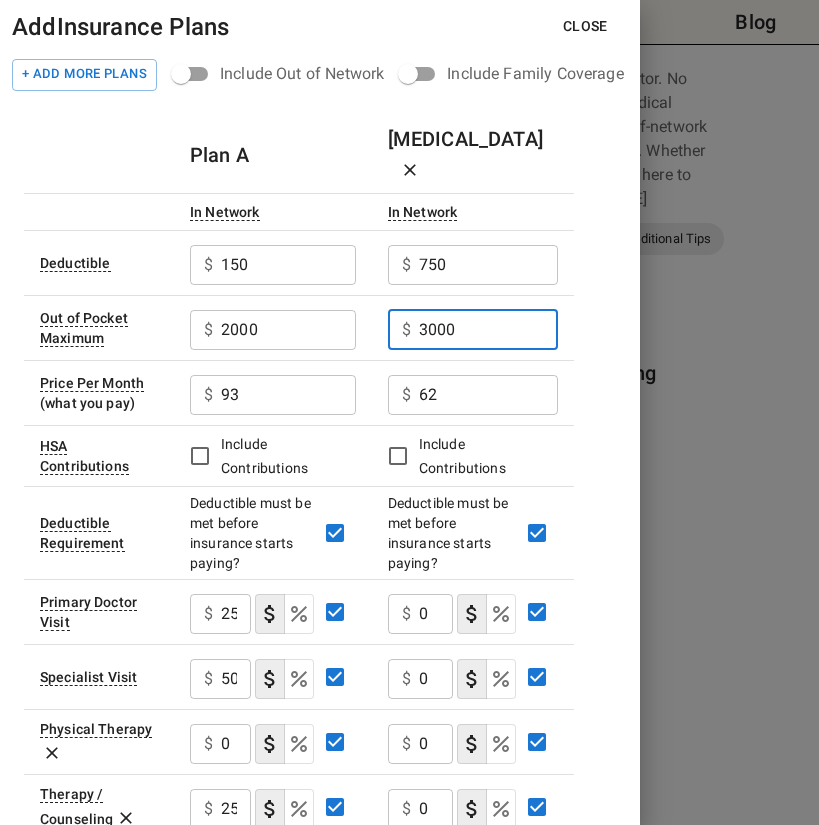 type on "3000" 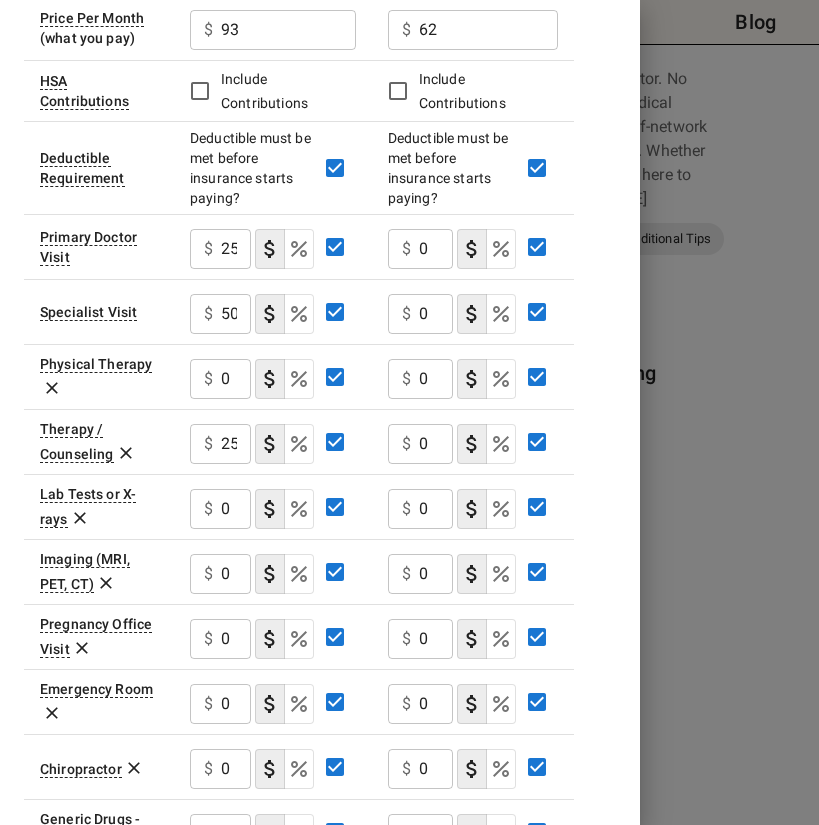 scroll, scrollTop: 400, scrollLeft: 0, axis: vertical 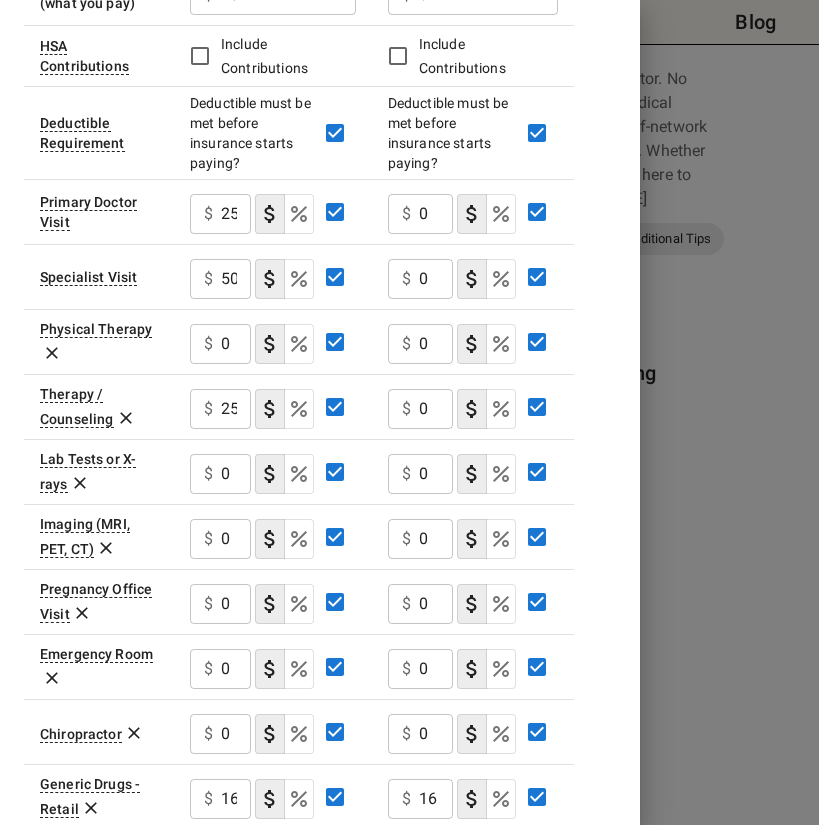 drag, startPoint x: 801, startPoint y: 465, endPoint x: 702, endPoint y: 462, distance: 99.04544 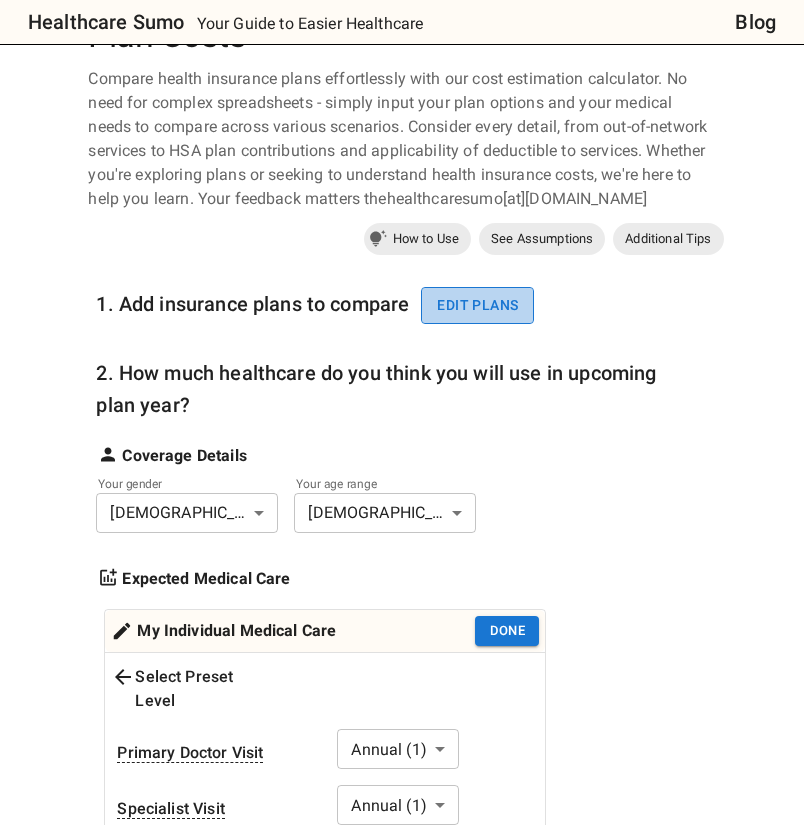click on "Edit plans" at bounding box center (477, 305) 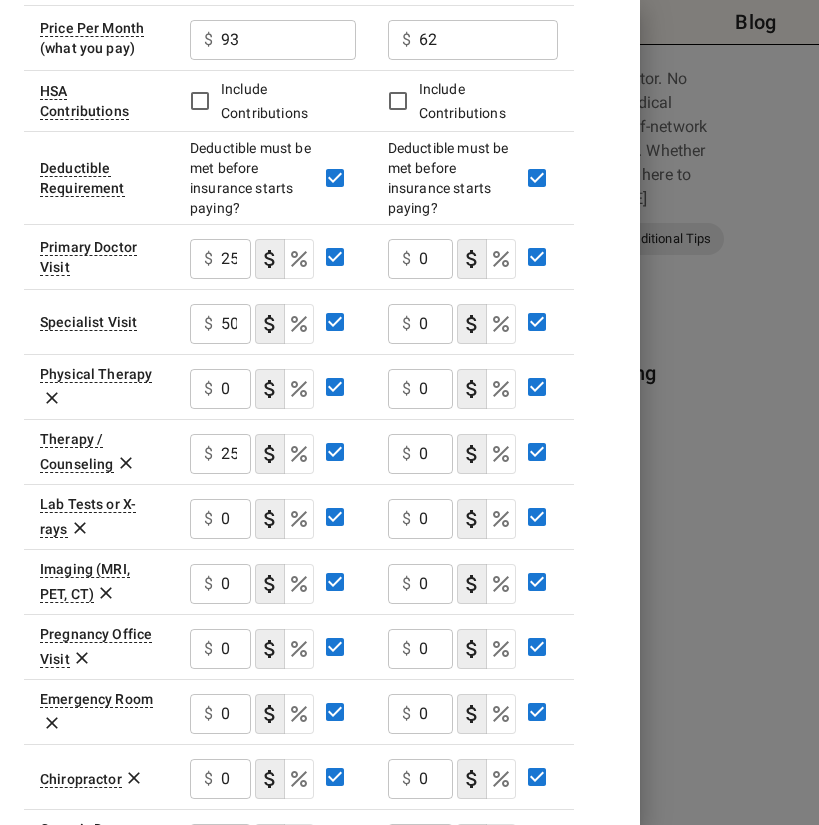 scroll, scrollTop: 400, scrollLeft: 0, axis: vertical 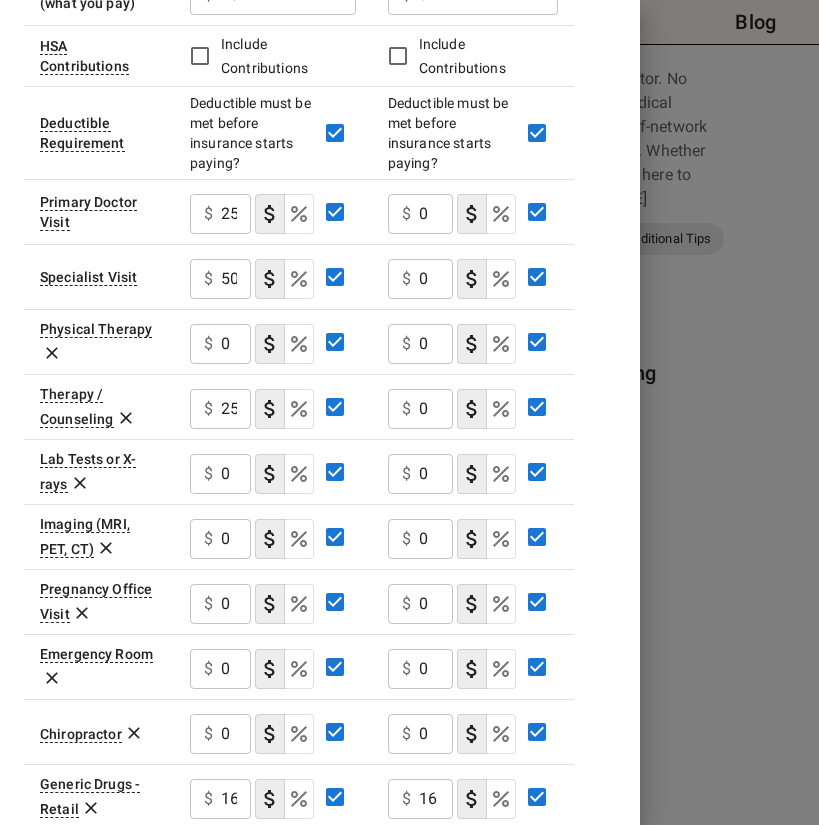 click on "0" at bounding box center (236, 214) 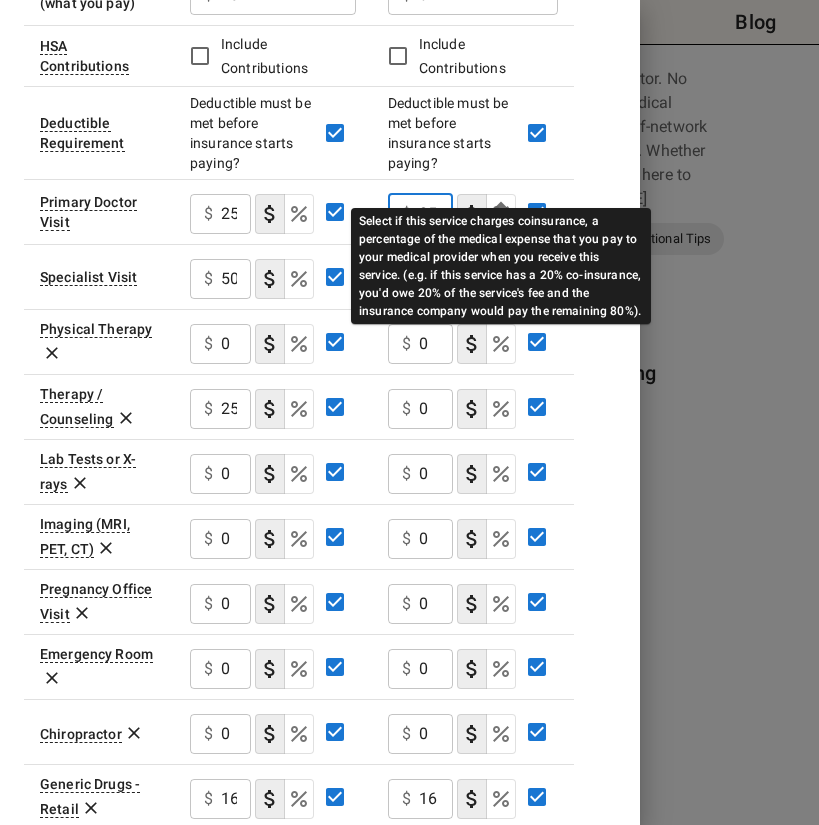 type on "85" 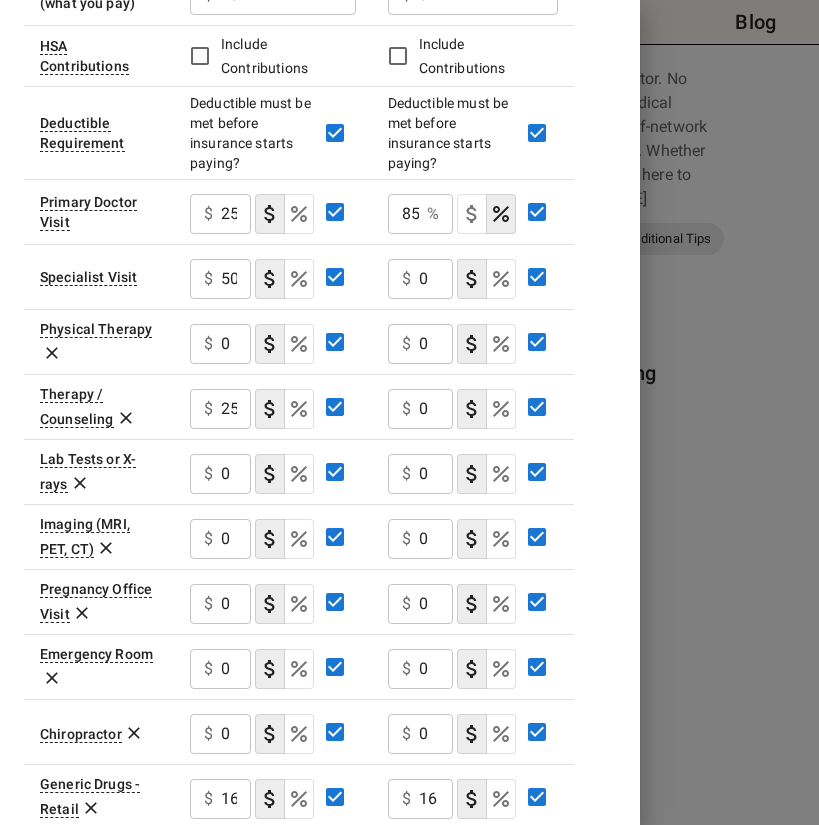 click on "Plan A [MEDICAL_DATA] In Network In Network Deductible $ 150 ​ $ 750 ​ Out of Pocket Maximum $ 2000 ​ $ 3000 ​ Price Per Month   (what you pay) $ 93 ​ $ 62 ​ HSA Contributions Include Contributions Include Contributions Deductible Requirement Deductible must be met before insurance starts paying? Deductible must be met before insurance starts paying? Primary Doctor Visit $ 25 ​ 85 % ​ Specialist Visit $ 500 ​ $ 0 ​ Physical Therapy $ 0 ​ $ 0 ​ Therapy / Counseling $ 25 ​ $ 0 ​ Lab Tests or X-rays $ 0 ​ $ 0 ​ Imaging (MRI, PET, CT) $ 0 ​ $ 0 ​ Pregnancy Office Visit $ 0 ​ $ 0 ​ Emergency Room $ 0 ​ $ 0 ​ Chiropractor $ 0 ​ $ 0 ​ Generic Drugs - Retail $ 16 ​ $ 16 ​ Brand Drugs - Retail $ 45 ​ $ 45 ​ Generic Drugs - Mail Order $ 0 ​ $ 0 ​ Brand Drugs - Mail Order $ 0 ​ $ 0 ​ Childbirth Professional Services $ 0 ​ $ 0 ​ Childbirth Facility Services $ 0 ​ $ 0 ​ Add Service... Add Service..." at bounding box center (320, 468) 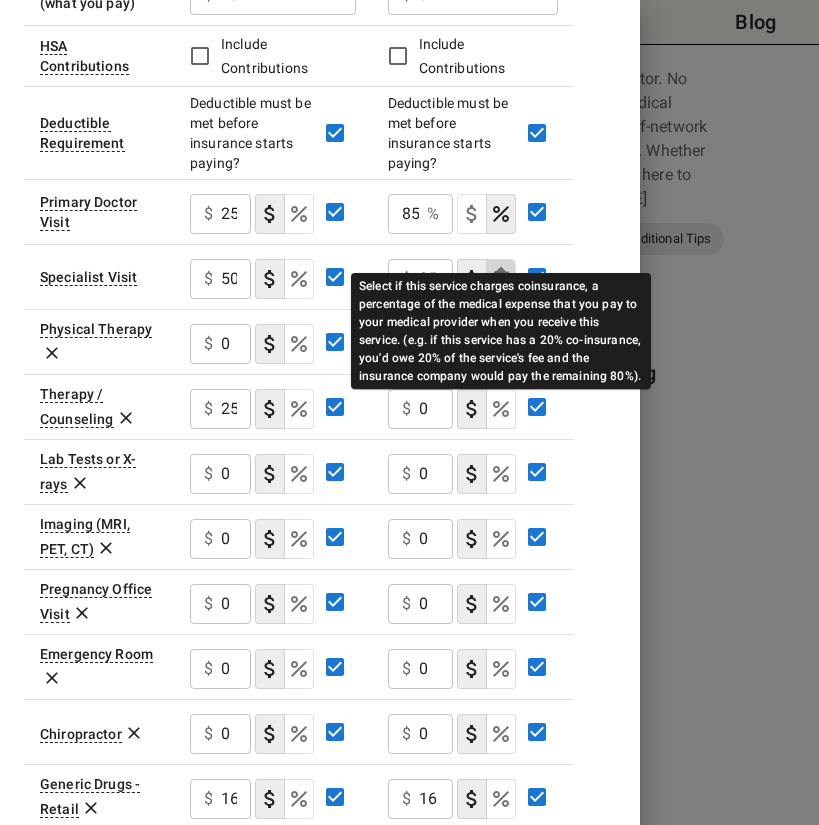 click 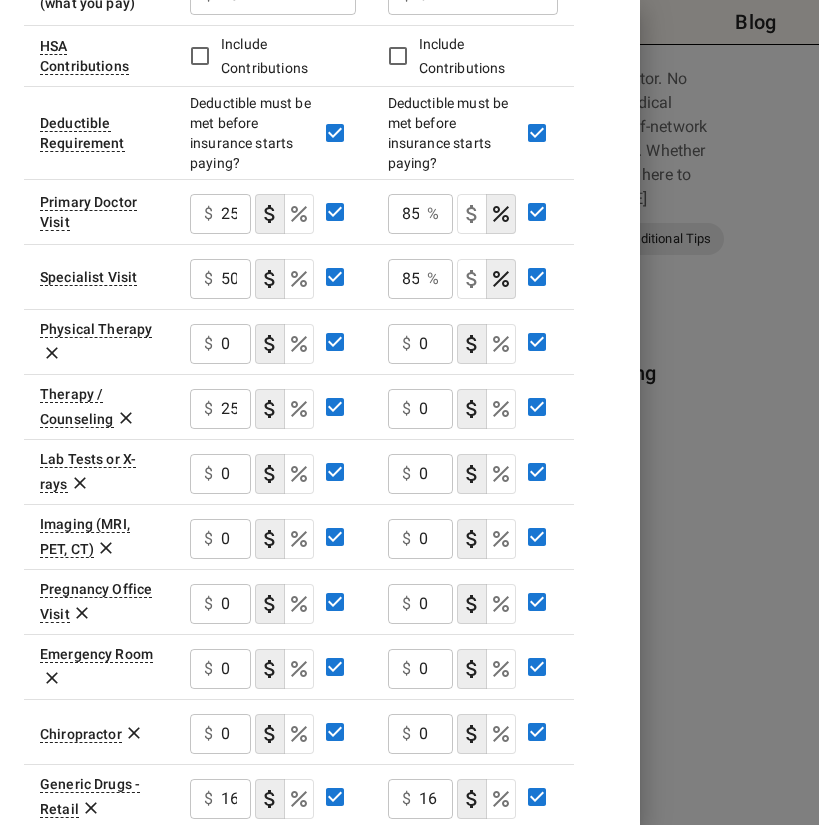 click on "Add  Insurance Plans Close + Add More Plans Include Out of Network Include Family Coverage Plan A [MEDICAL_DATA] In Network In Network Deductible $ 150 ​ $ 750 ​ Out of Pocket Maximum $ 2000 ​ $ 3000 ​ Price Per Month   (what you pay) $ 93 ​ $ 62 ​ HSA Contributions Include Contributions Include Contributions Deductible Requirement Deductible must be met before insurance starts paying? Deductible must be met before insurance starts paying? Primary Doctor Visit $ 25 ​ 85 % ​ Specialist Visit $ 500 ​ 85 % ​ Physical Therapy $ 0 ​ $ 0 ​ Therapy / Counseling $ 25 ​ $ 0 ​ Lab Tests or X-rays $ 0 ​ $ 0 ​ Imaging (MRI, PET, CT) $ 0 ​ $ 0 ​ Pregnancy Office Visit $ 0 ​ $ 0 ​ Emergency Room $ 0 ​ $ 0 ​ Chiropractor $ 0 ​ $ 0 ​ Generic Drugs - Retail $ 16 ​ $ 16 ​ Brand Drugs - Retail $ 45 ​ $ 45 ​ Generic Drugs - Mail Order $ 0 ​ $ 0 ​ Brand Drugs - Mail Order $ 0 ​ $ 0 ​ Childbirth Professional Services $ 0 ​ $ 0 ​ Childbirth Facility Services $ 0 ​ $ 0" at bounding box center (320, 412) 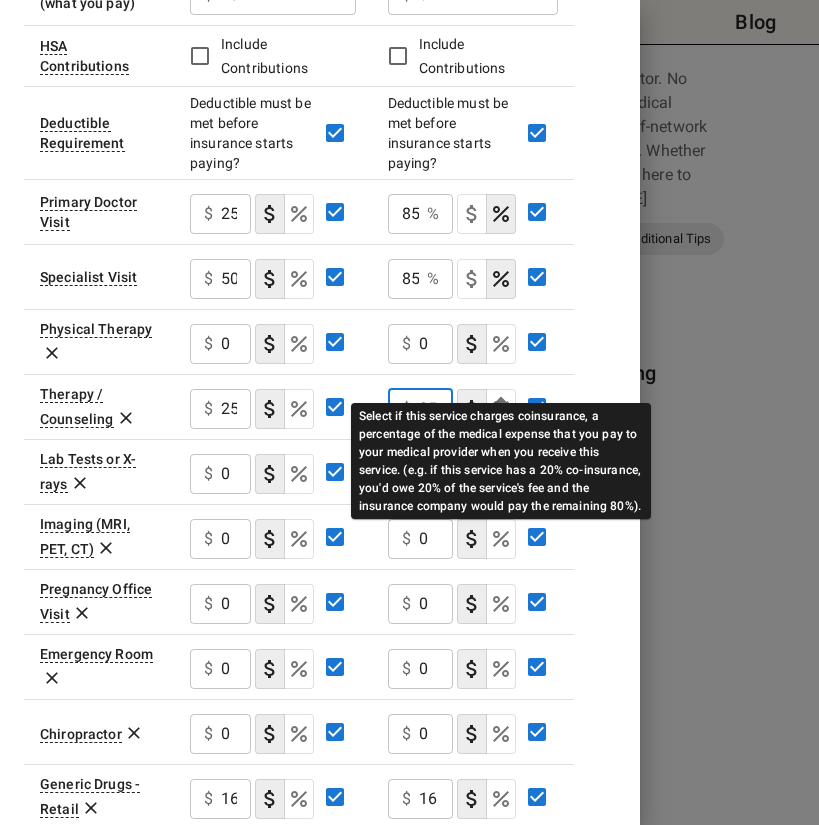 type on "85" 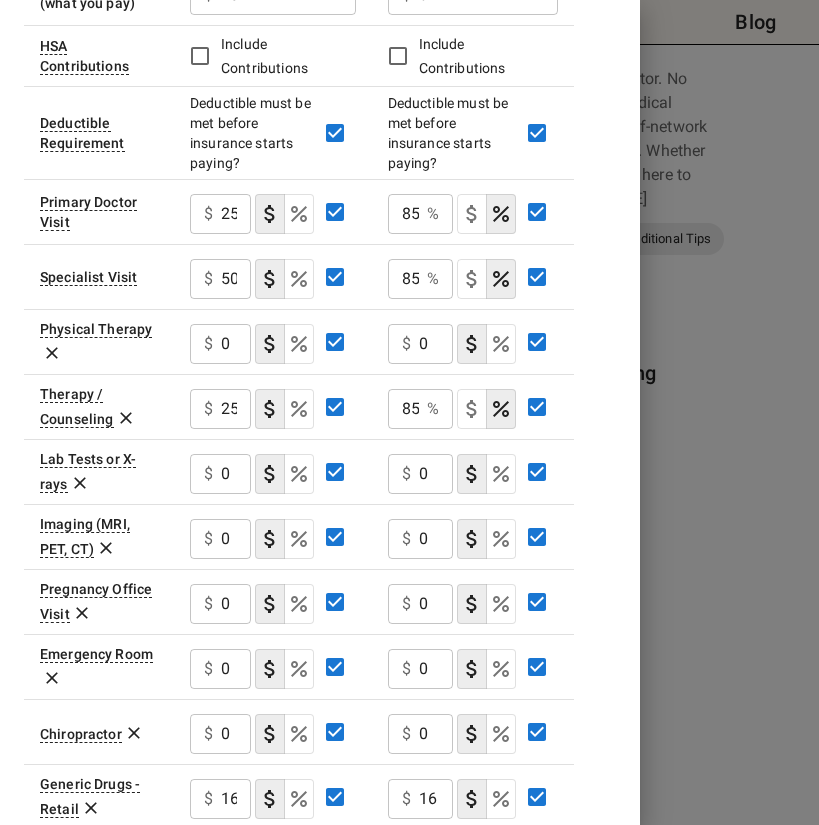 click on "Plan A [MEDICAL_DATA] In Network In Network Deductible $ 150 ​ $ 750 ​ Out of Pocket Maximum $ 2000 ​ $ 3000 ​ Price Per Month   (what you pay) $ 93 ​ $ 62 ​ HSA Contributions Include Contributions Include Contributions Deductible Requirement Deductible must be met before insurance starts paying? Deductible must be met before insurance starts paying? Primary Doctor Visit $ 25 ​ 85 % ​ Specialist Visit $ 500 ​ 85 % ​ Physical Therapy $ 0 ​ $ 0 ​ Therapy / Counseling $ 25 ​ 85 % ​ Lab Tests or X-rays $ 0 ​ $ 0 ​ Imaging (MRI, PET, CT) $ 0 ​ $ 0 ​ Pregnancy Office Visit $ 0 ​ $ 0 ​ Emergency Room $ 0 ​ $ 0 ​ Chiropractor $ 0 ​ $ 0 ​ Generic Drugs - Retail $ 16 ​ $ 16 ​ Brand Drugs - Retail $ 45 ​ $ 45 ​ Generic Drugs - Mail Order $ 0 ​ $ 0 ​ Brand Drugs - Mail Order $ 0 ​ $ 0 ​ Childbirth Professional Services $ 0 ​ $ 0 ​ Childbirth Facility Services $ 0 ​ $ 0 ​ Add Service... Add Service..." at bounding box center [320, 468] 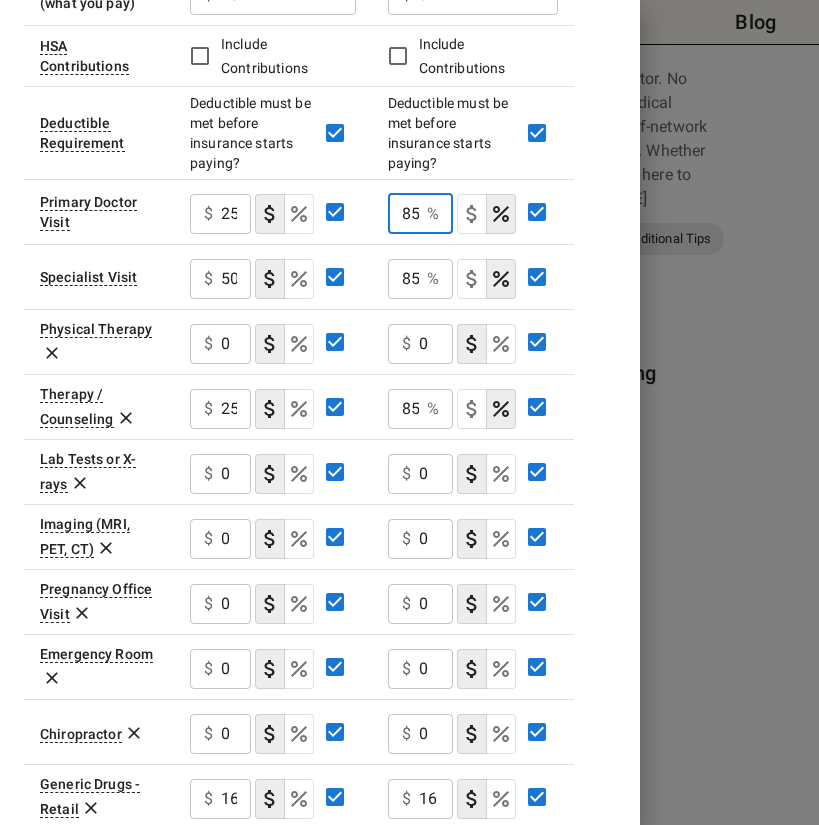 click on "85" at bounding box center (403, 214) 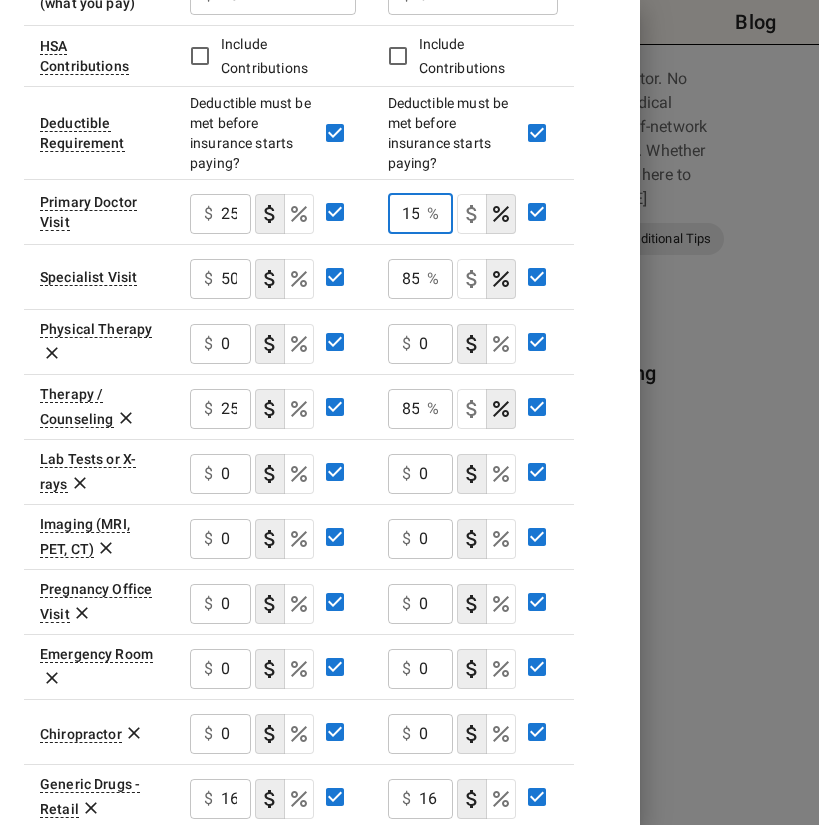 scroll, scrollTop: 0, scrollLeft: 2, axis: horizontal 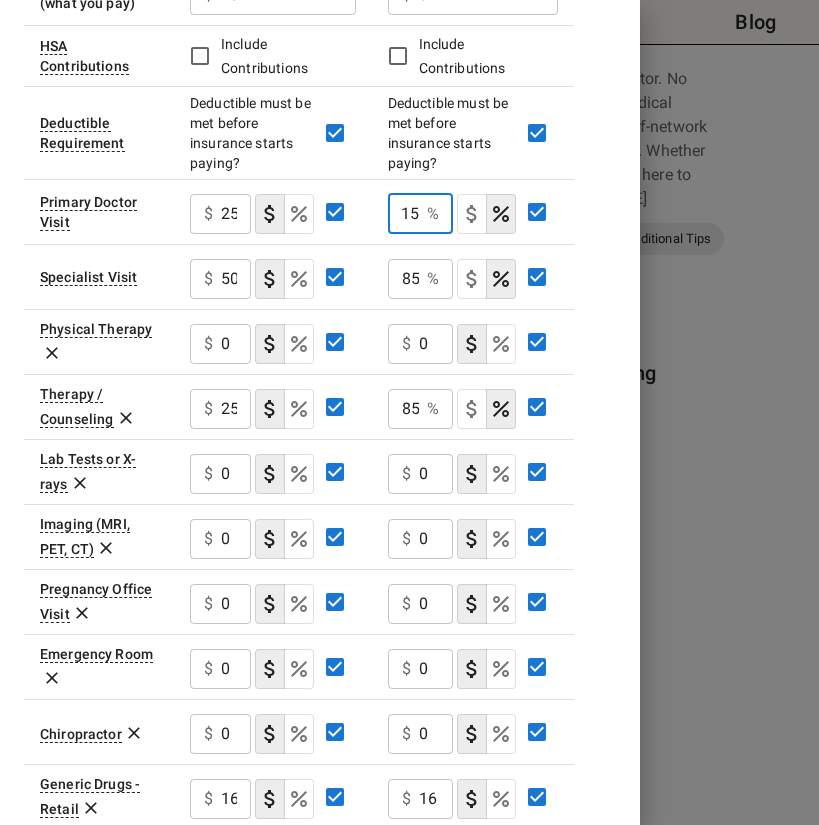 type on "15" 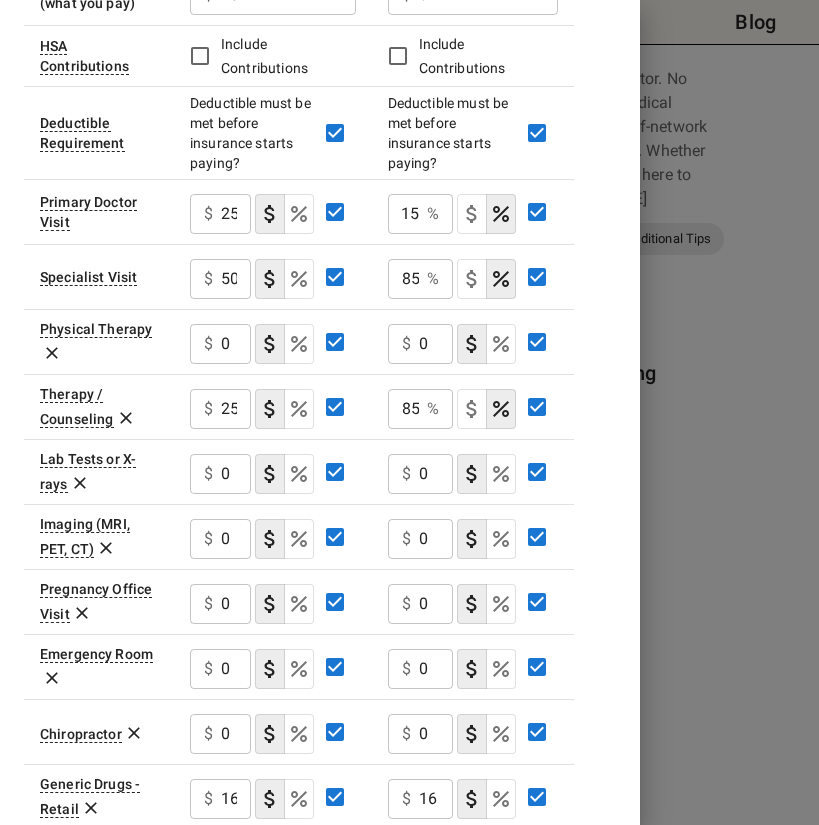 click on "Plan A [MEDICAL_DATA] In Network In Network Deductible $ 150 ​ $ 750 ​ Out of Pocket Maximum $ 2000 ​ $ 3000 ​ Price Per Month   (what you pay) $ 93 ​ $ 62 ​ HSA Contributions Include Contributions Include Contributions Deductible Requirement Deductible must be met before insurance starts paying? Deductible must be met before insurance starts paying? Primary Doctor Visit $ 25 ​ 15 % ​ Specialist Visit $ 500 ​ 85 % ​ Physical Therapy $ 0 ​ $ 0 ​ Therapy / Counseling $ 25 ​ 85 % ​ Lab Tests or X-rays $ 0 ​ $ 0 ​ Imaging (MRI, PET, CT) $ 0 ​ $ 0 ​ Pregnancy Office Visit $ 0 ​ $ 0 ​ Emergency Room $ 0 ​ $ 0 ​ Chiropractor $ 0 ​ $ 0 ​ Generic Drugs - Retail $ 16 ​ $ 16 ​ Brand Drugs - Retail $ 45 ​ $ 45 ​ Generic Drugs - Mail Order $ 0 ​ $ 0 ​ Brand Drugs - Mail Order $ 0 ​ $ 0 ​ Childbirth Professional Services $ 0 ​ $ 0 ​ Childbirth Facility Services $ 0 ​ $ 0 ​ Add Service... Add Service..." at bounding box center (320, 468) 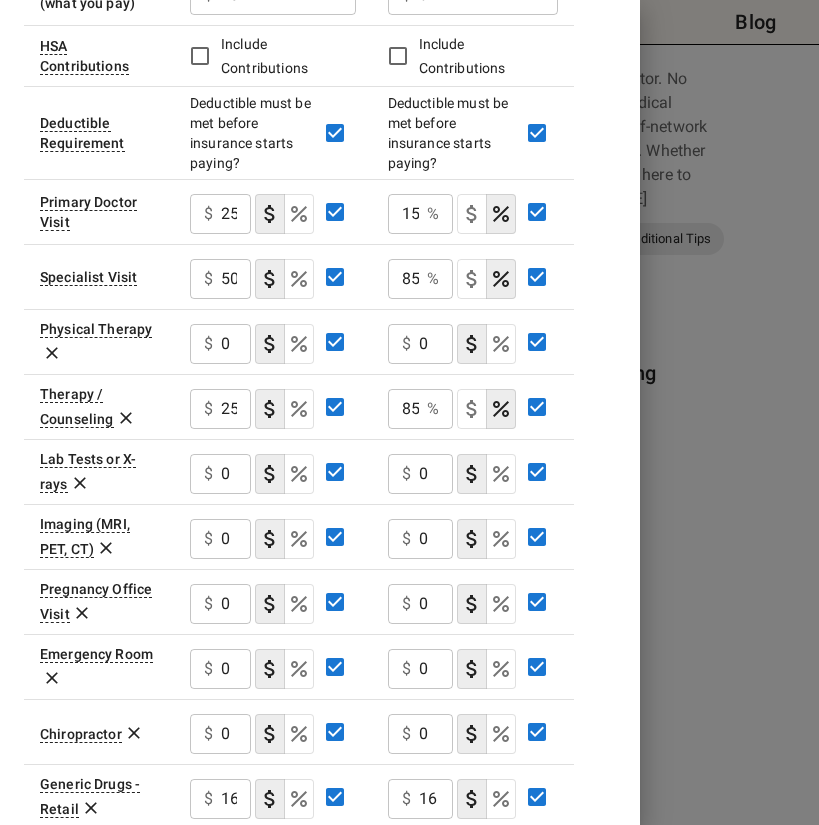 click on "85" at bounding box center [403, 214] 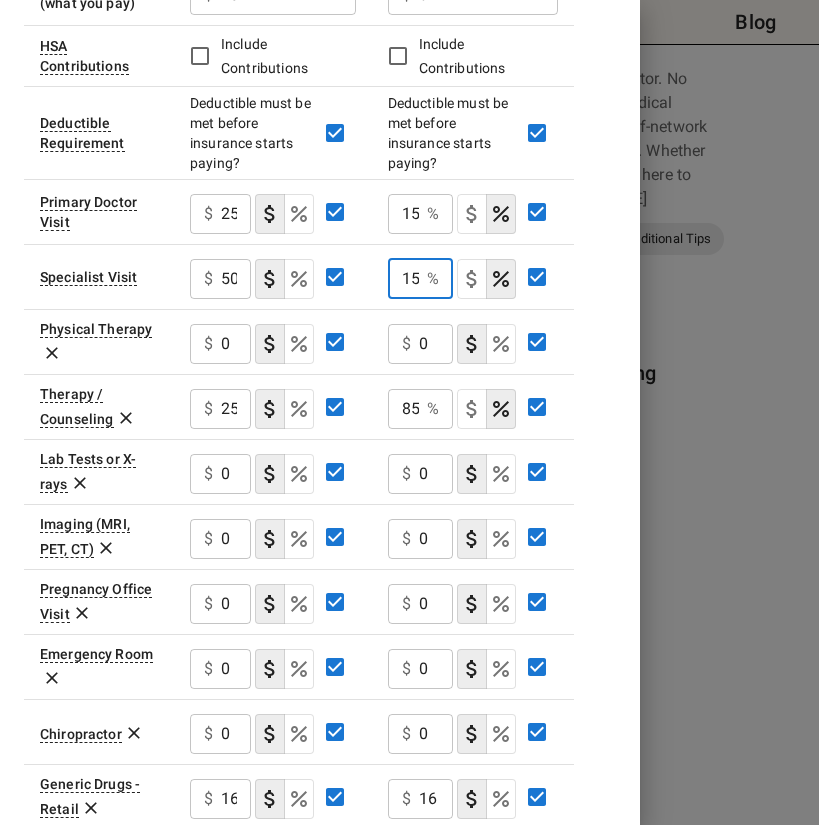 type on "15" 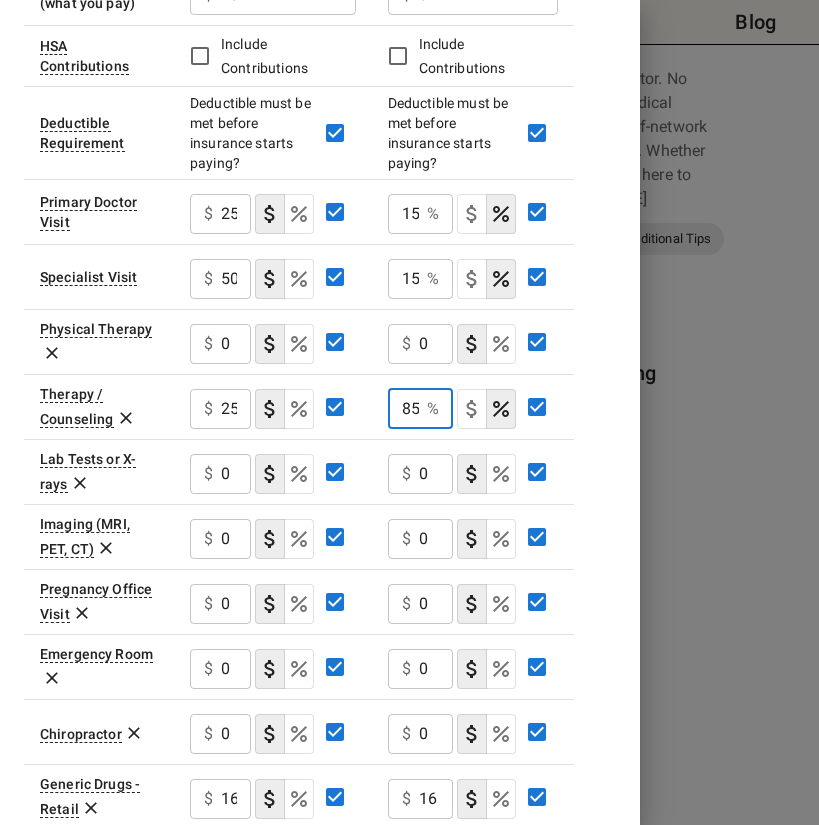 click on "85" at bounding box center (403, 409) 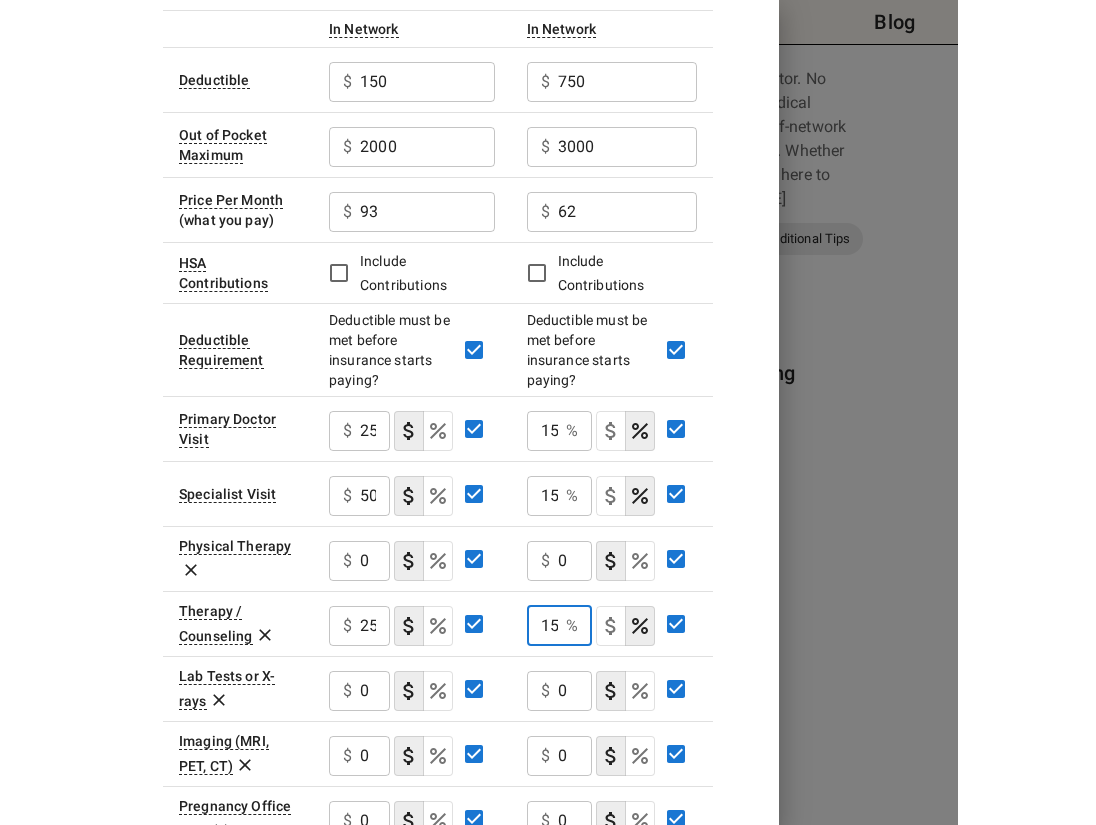 scroll, scrollTop: 0, scrollLeft: 0, axis: both 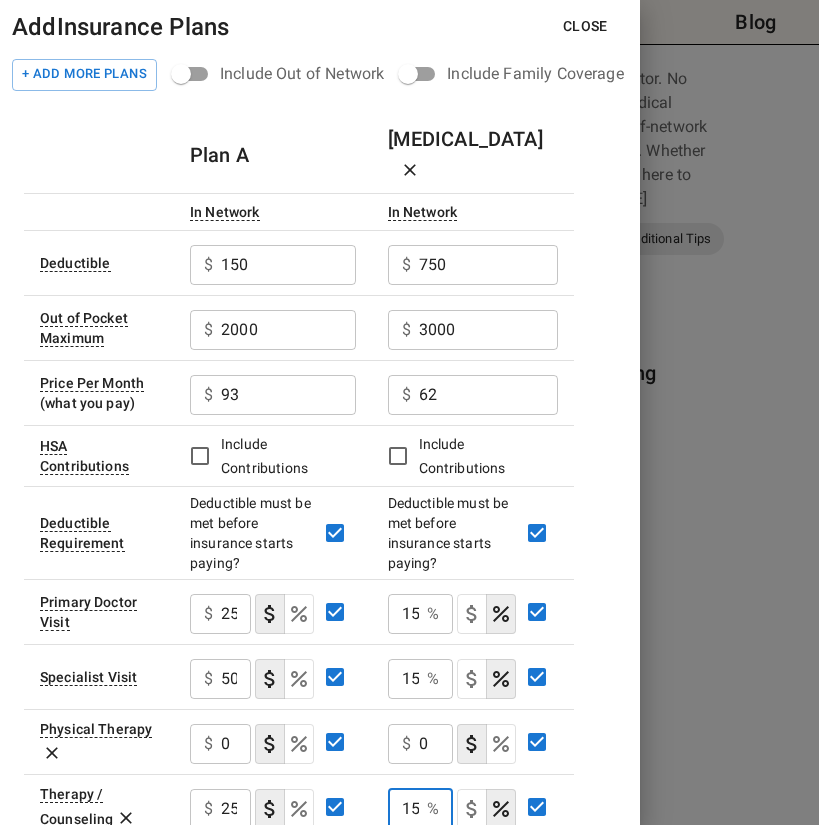 type on "15" 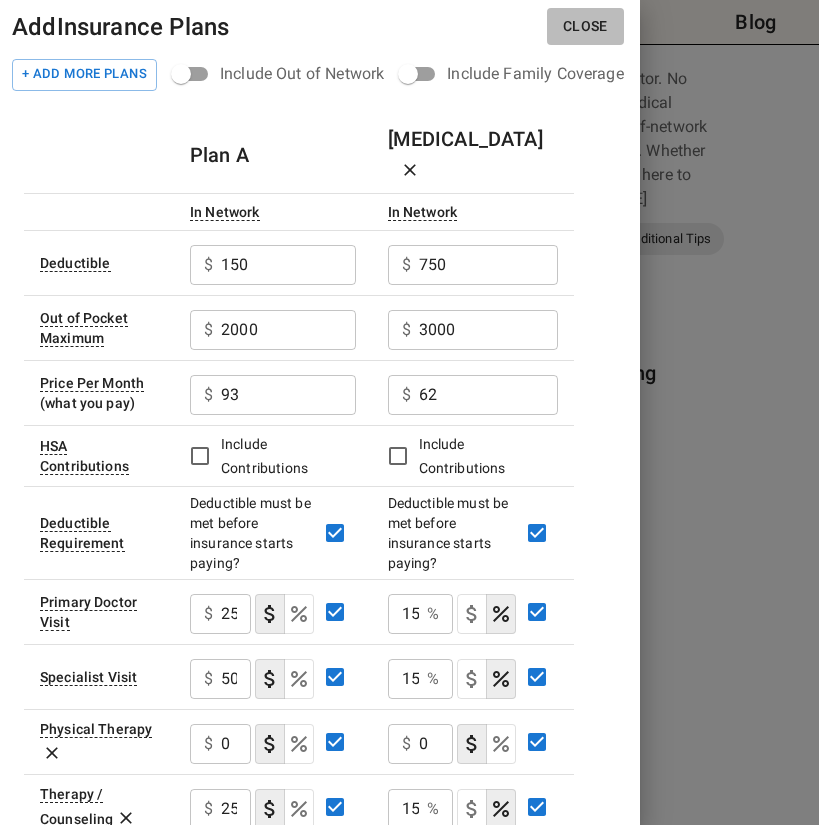 click on "Close" at bounding box center (585, 26) 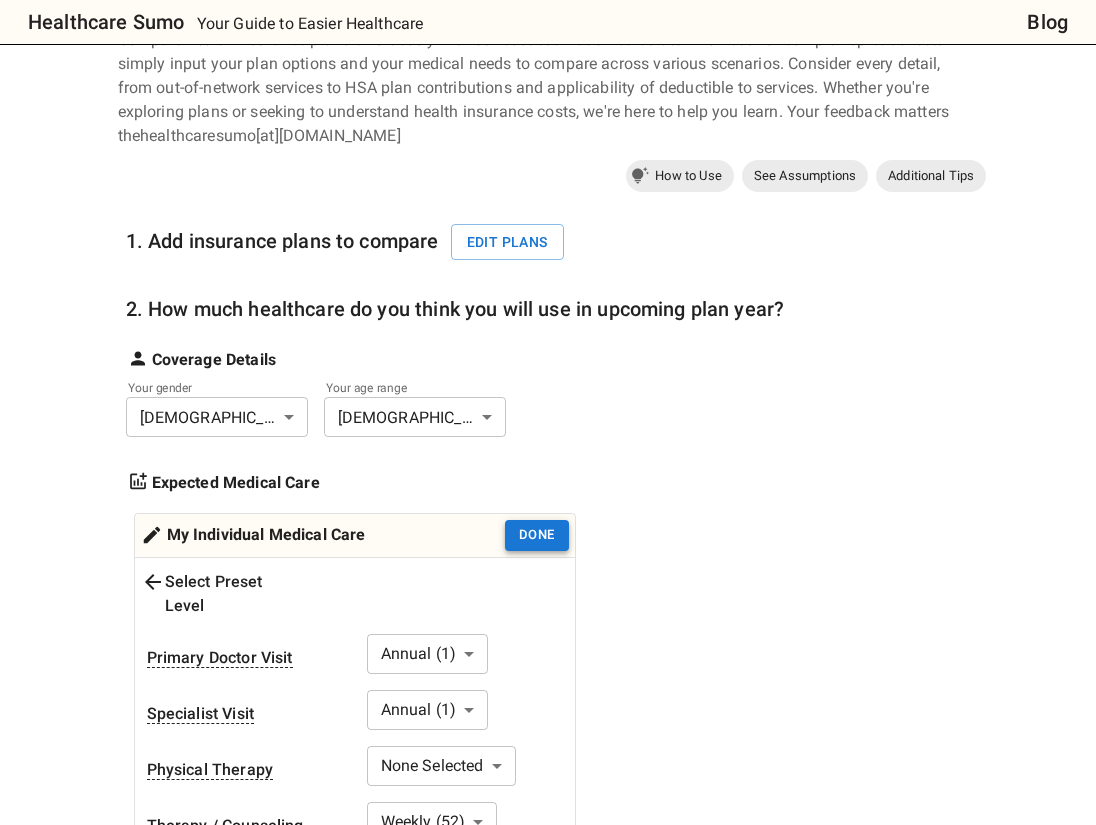 click on "Done" at bounding box center [537, 535] 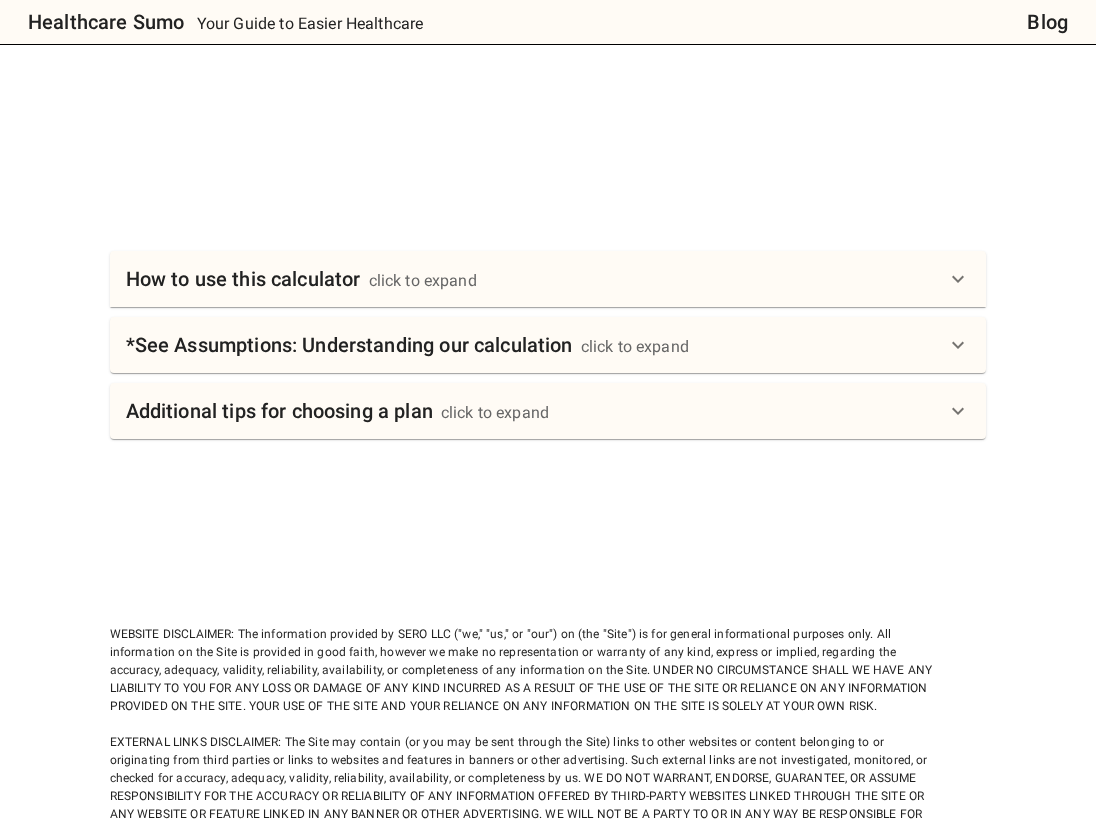 scroll, scrollTop: 1200, scrollLeft: 0, axis: vertical 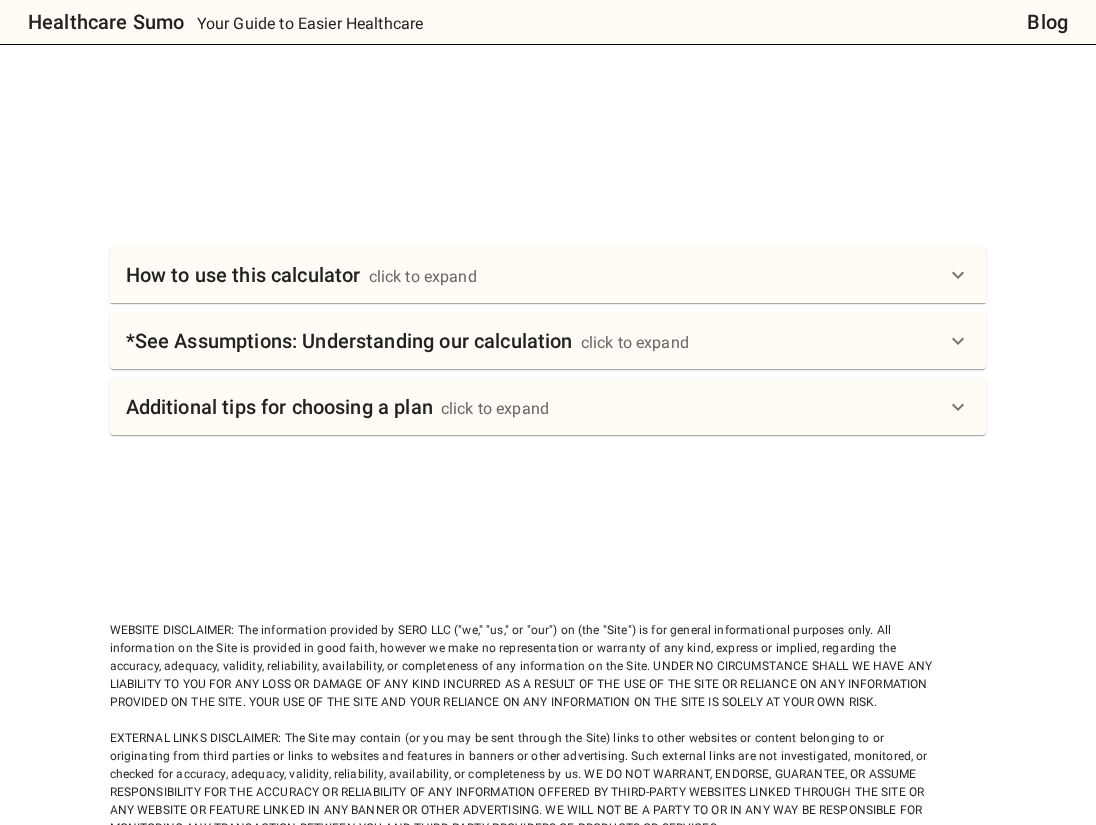 click on "*See Assumptions: Understanding our calculation click to expand" at bounding box center (536, 341) 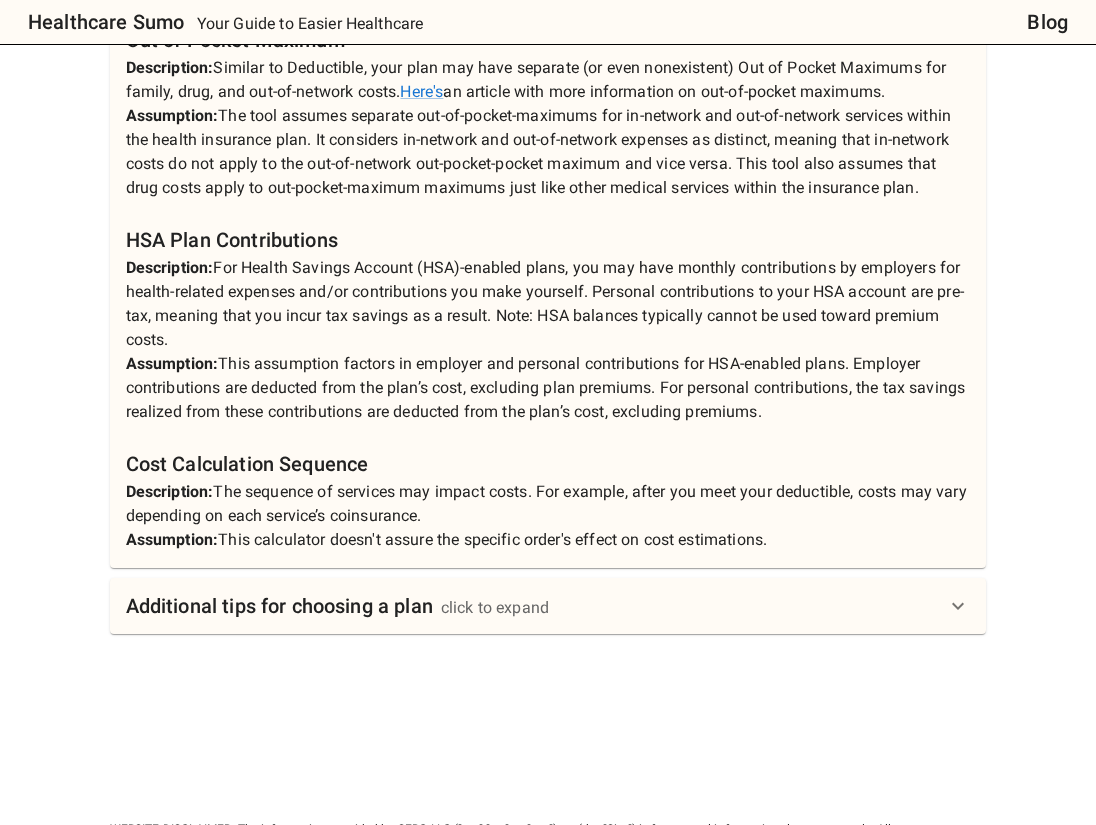 scroll, scrollTop: 2100, scrollLeft: 0, axis: vertical 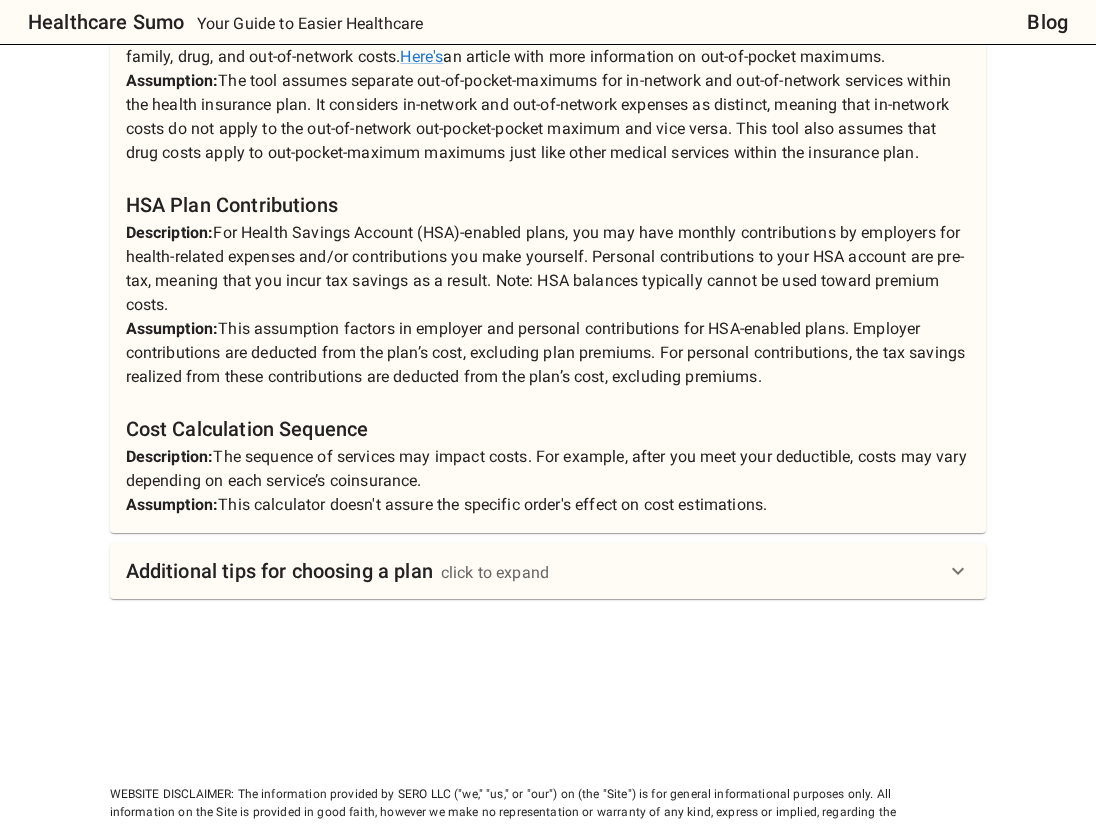 click on "Additional tips for choosing a plan click to expand" at bounding box center [536, 571] 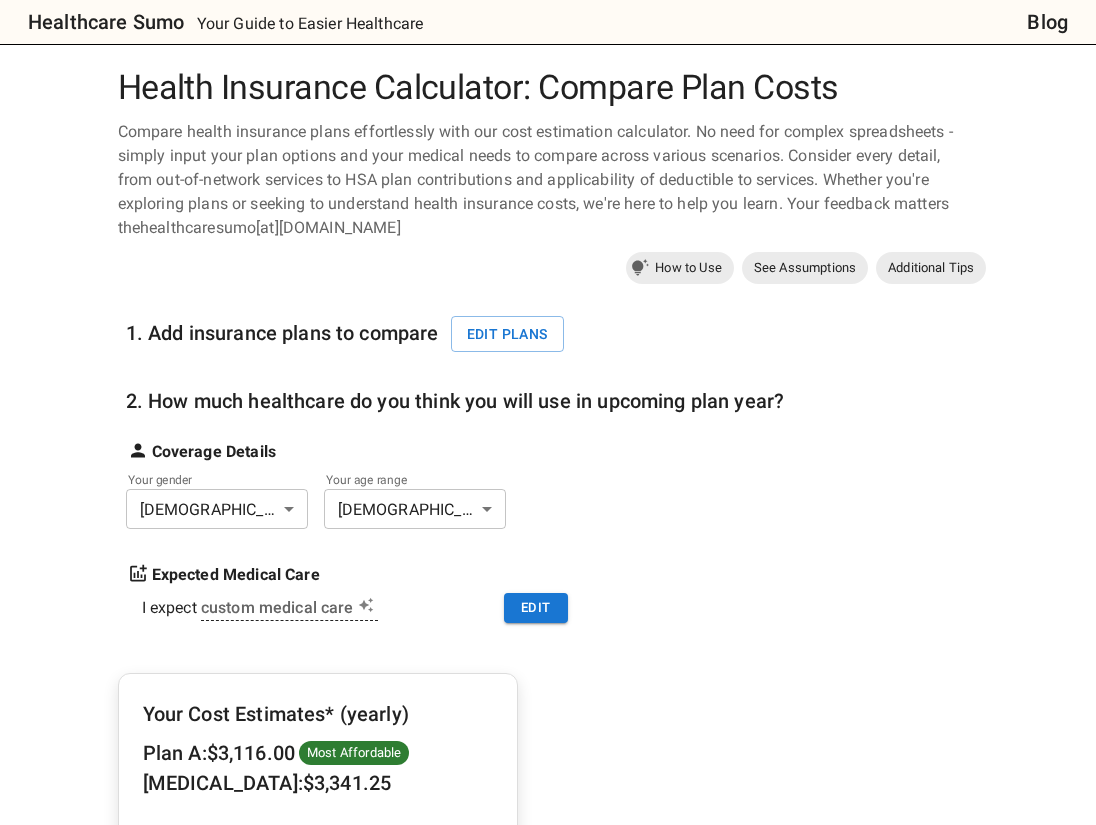 scroll, scrollTop: 0, scrollLeft: 0, axis: both 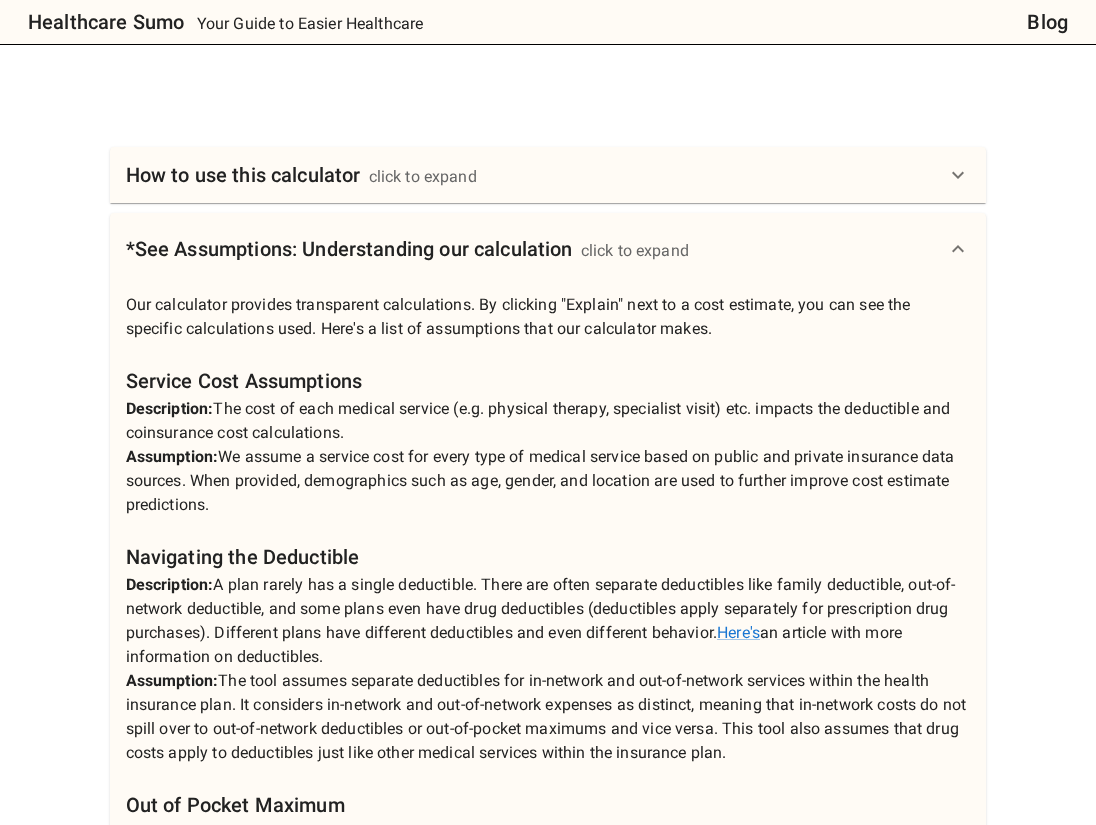 click on "*See Assumptions: Understanding our calculation click to expand" at bounding box center (536, 249) 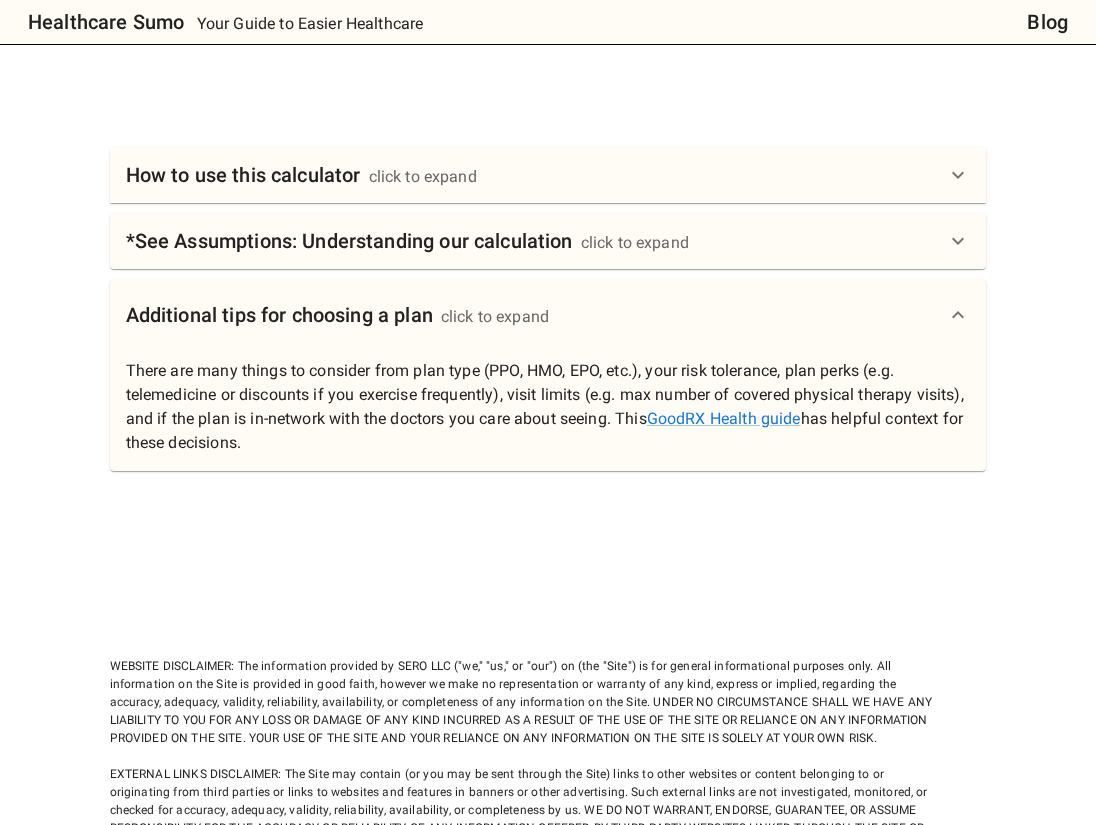 click on "WEBSITE DISCLAIMER:
The information provided by SERO LLC ("we," "us," or "our") on (the "Site") is for general informational purposes only. All information on the Site is provided in good faith, however we make no representation or warranty of any kind, express or implied, regarding the accuracy, adequacy, validity, reliability, availability, or completeness of any information on the Site. UNDER NO CIRCUMSTANCE SHALL WE HAVE ANY LIABILITY TO YOU FOR ANY LOSS OR DAMAGE OF ANY KIND INCURRED AS A RESULT OF THE USE OF THE SITE OR RELIANCE ON ANY INFORMATION PROVIDED ON THE SITE. YOUR USE OF THE SITE AND YOUR RELIANCE ON ANY INFORMATION ON THE SITE IS SOLELY AT YOUR OWN RISK.
© SERO LLC 2024
Terms of Use
Privacy Policy
Made with ❤️ in [GEOGRAPHIC_DATA] by  [PERSON_NAME]" at bounding box center (526, 765) 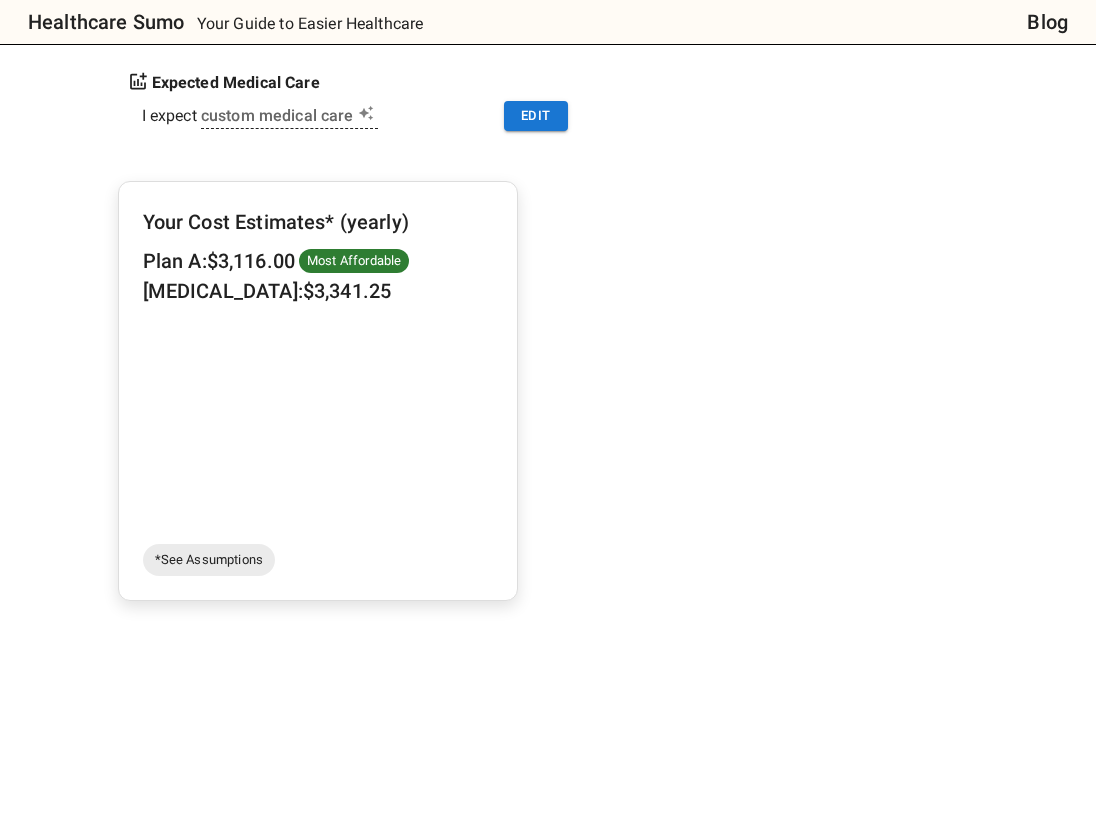 scroll, scrollTop: 0, scrollLeft: 0, axis: both 